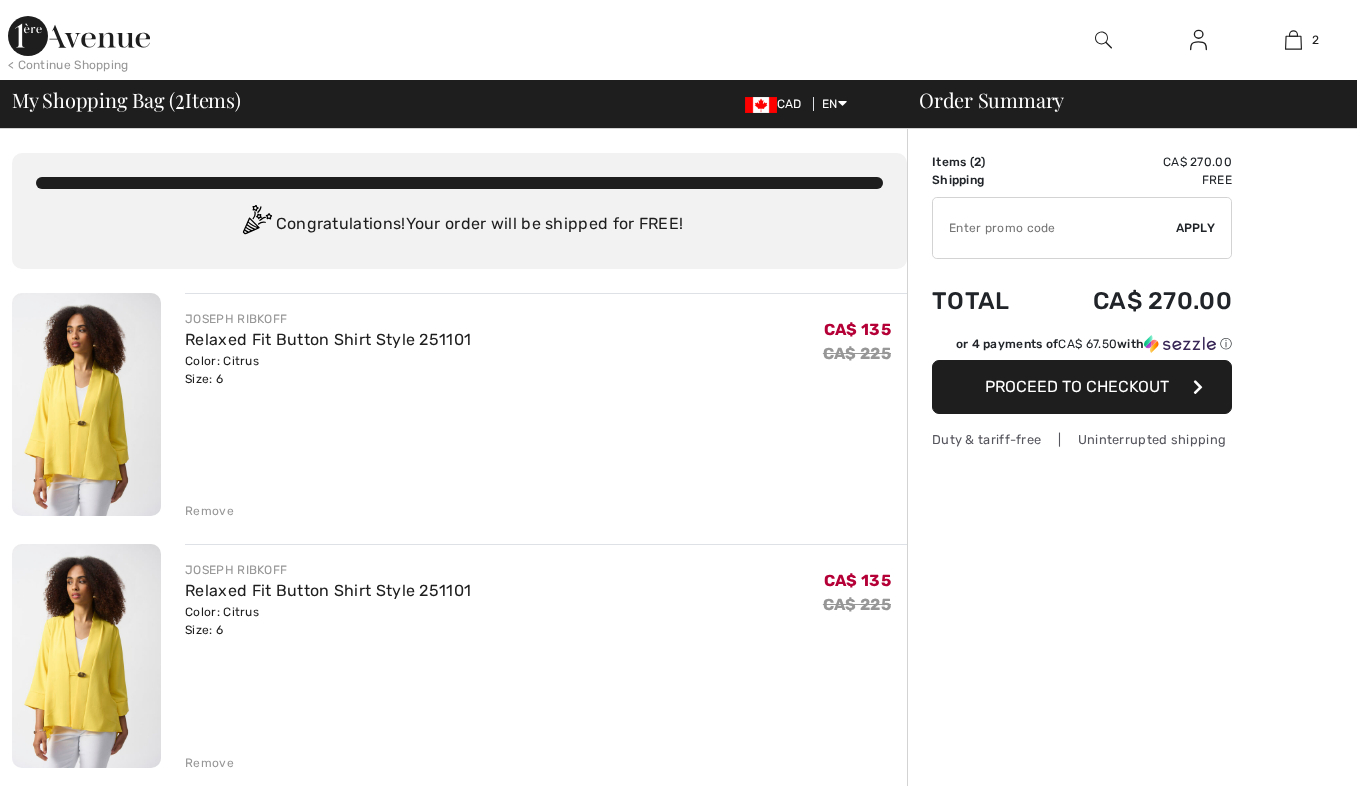 scroll, scrollTop: 0, scrollLeft: 0, axis: both 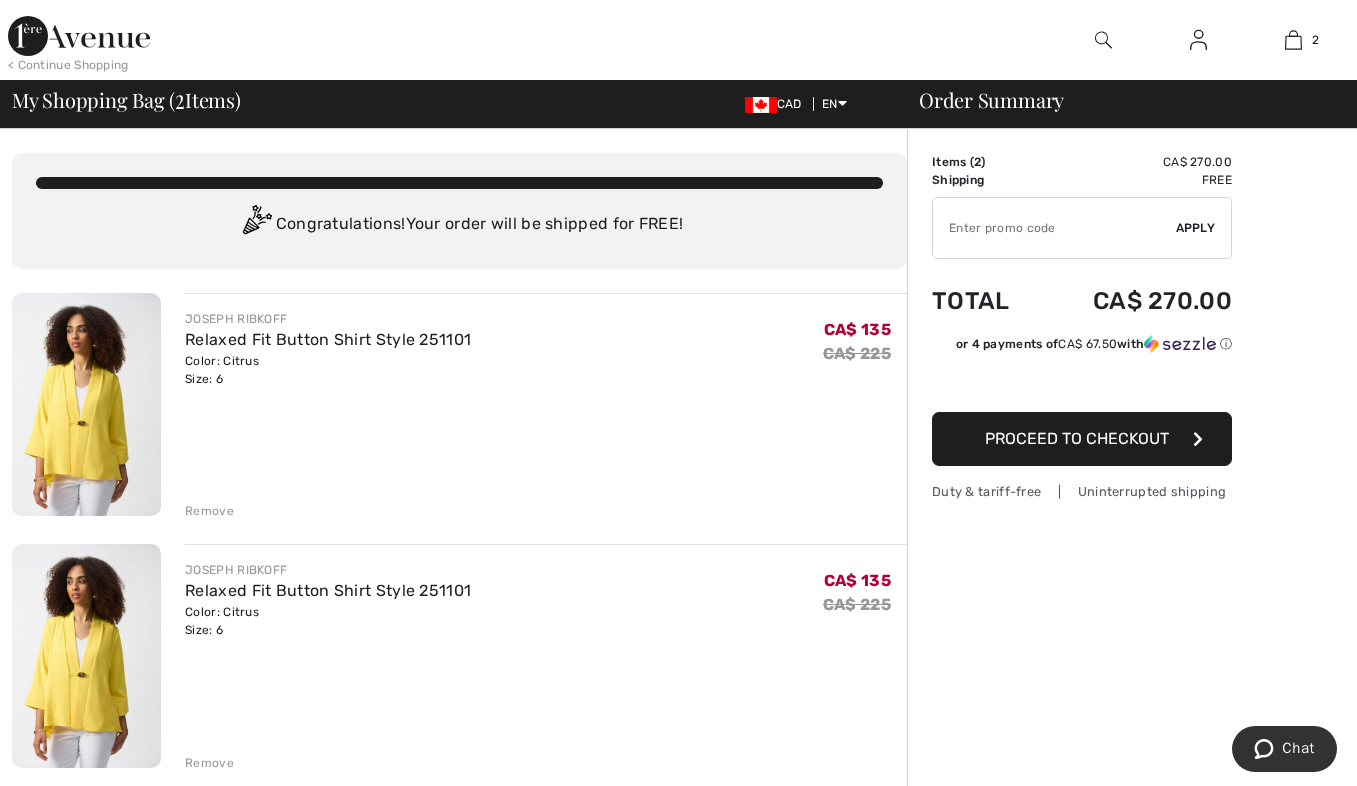 click on "Remove" at bounding box center (209, 511) 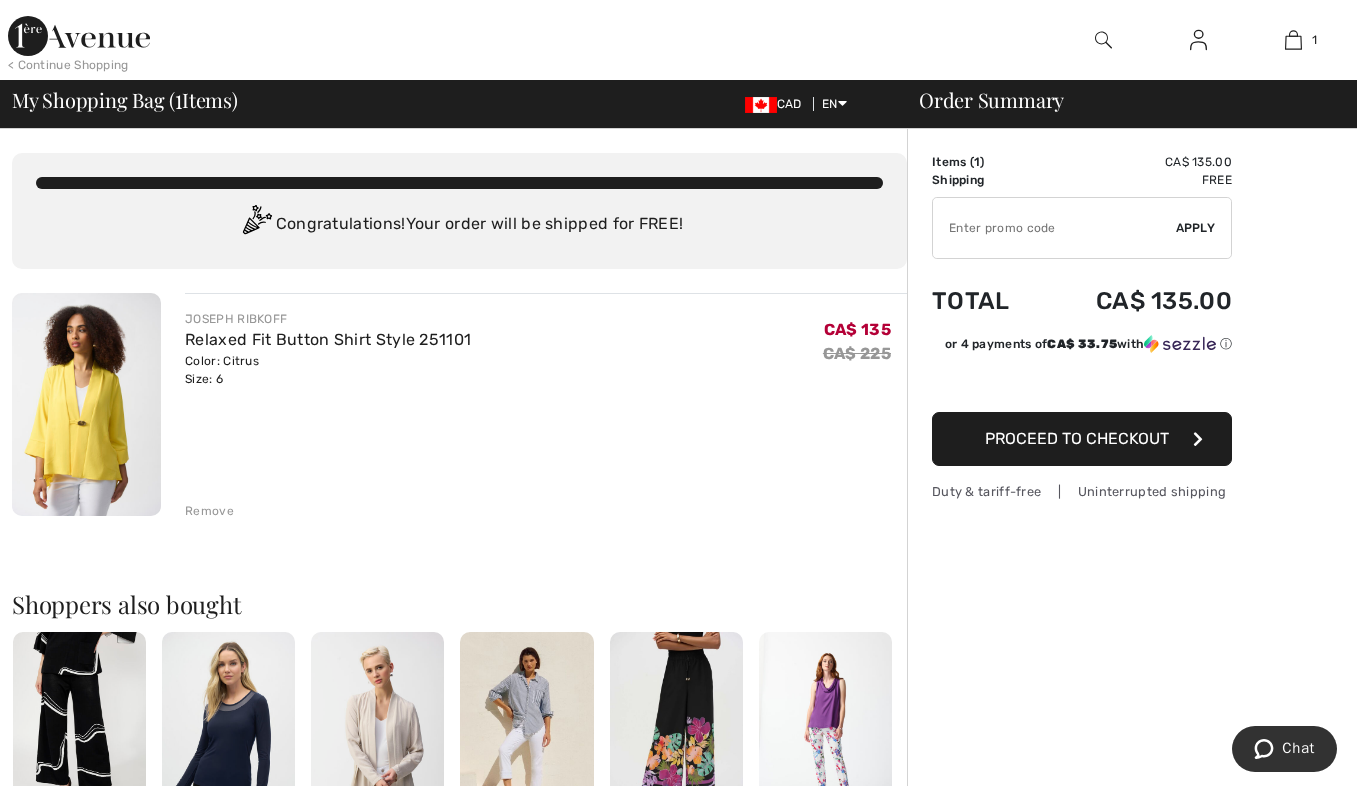 click at bounding box center (1198, 439) 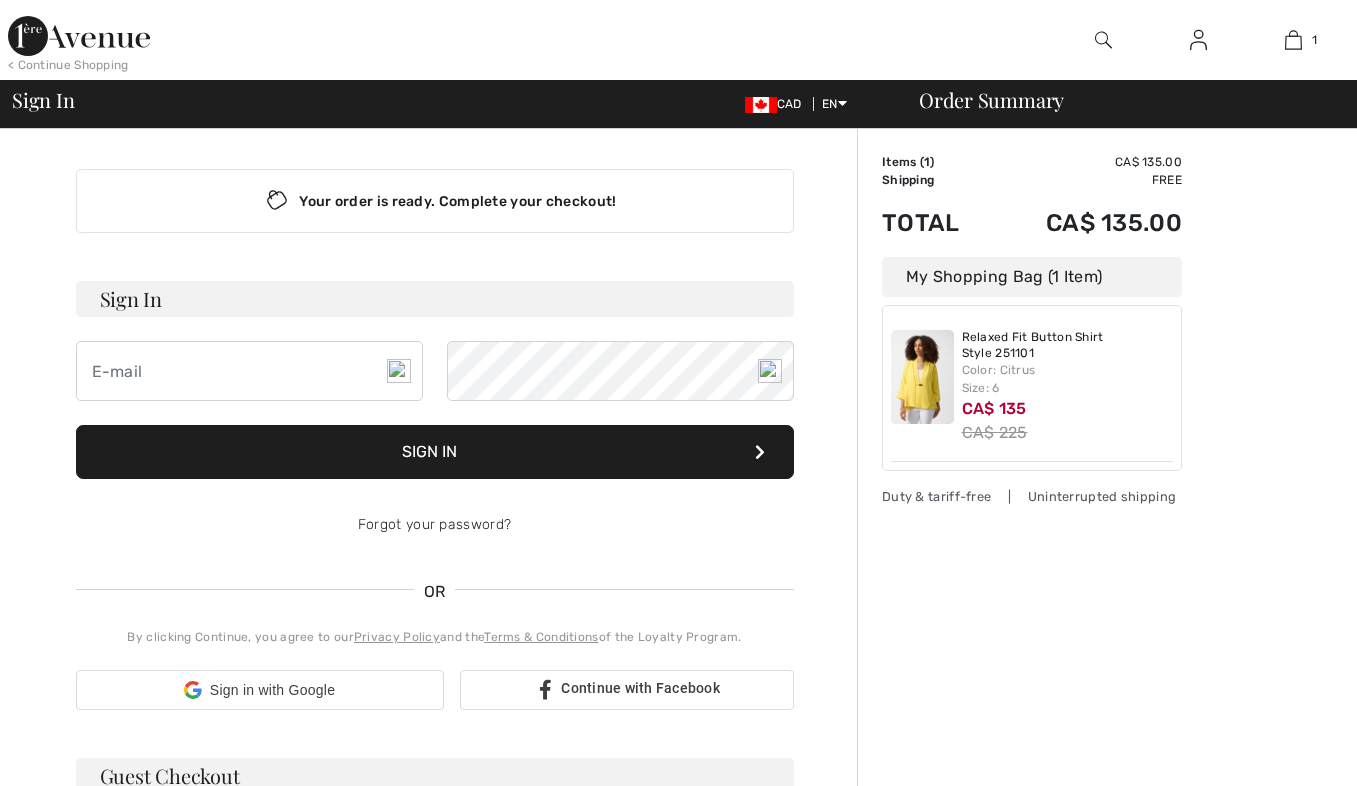 scroll, scrollTop: 0, scrollLeft: 0, axis: both 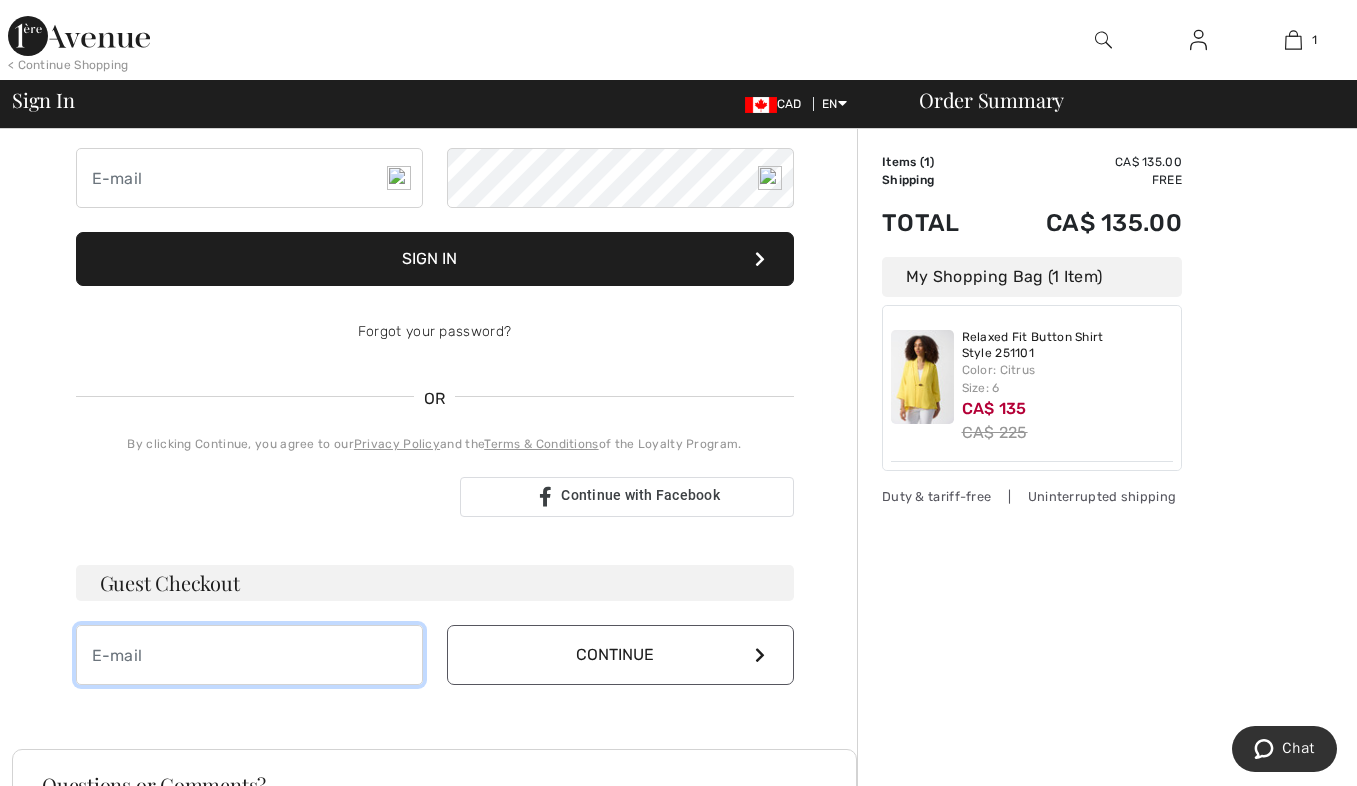 click at bounding box center [249, 655] 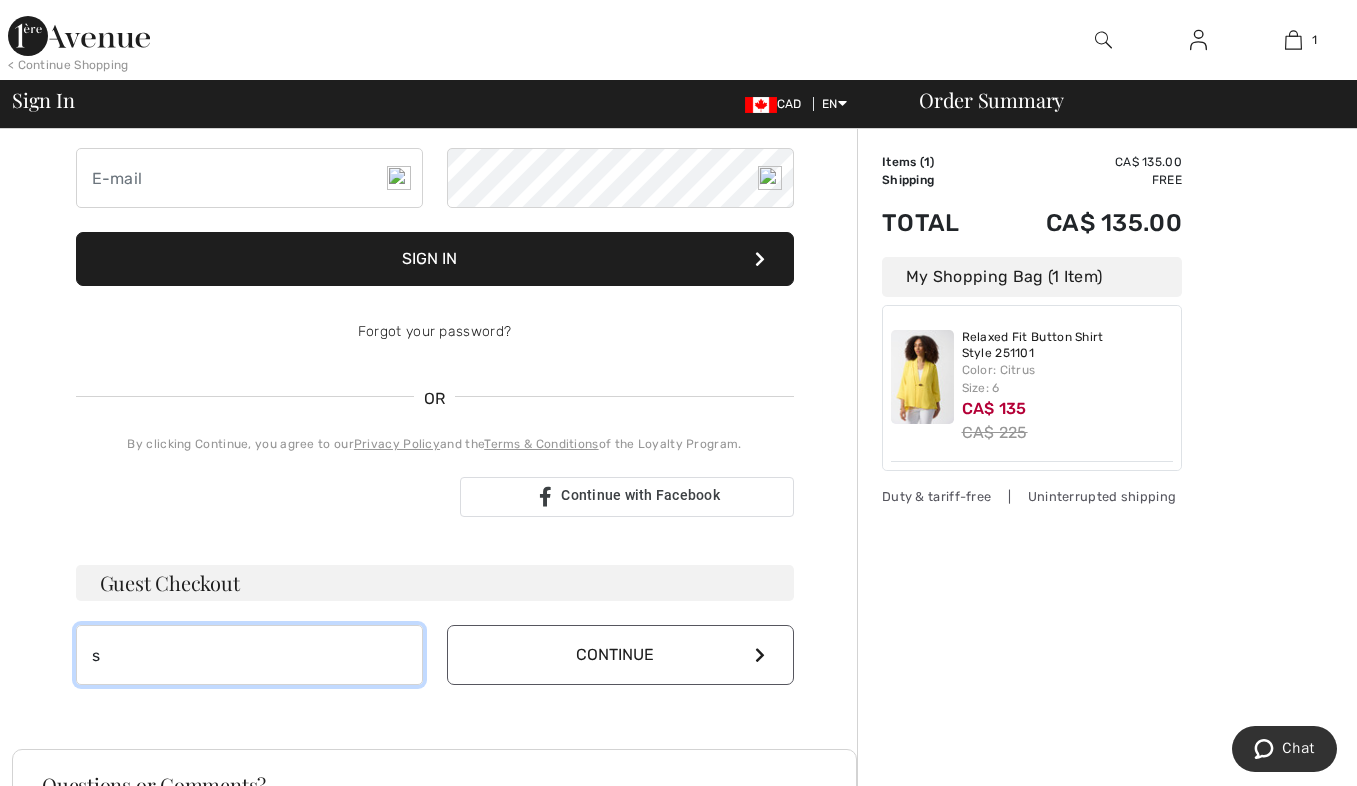 type on "[EMAIL]" 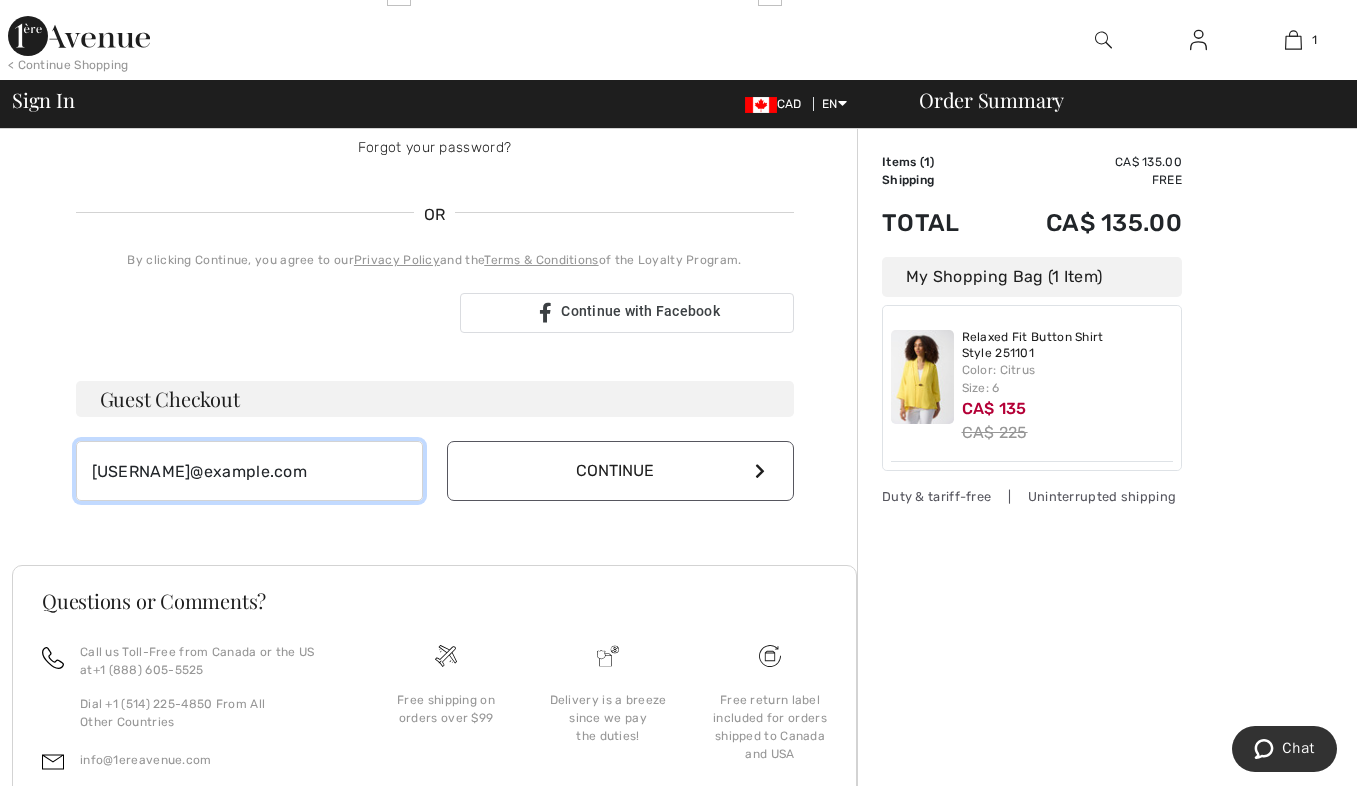 scroll, scrollTop: 389, scrollLeft: 0, axis: vertical 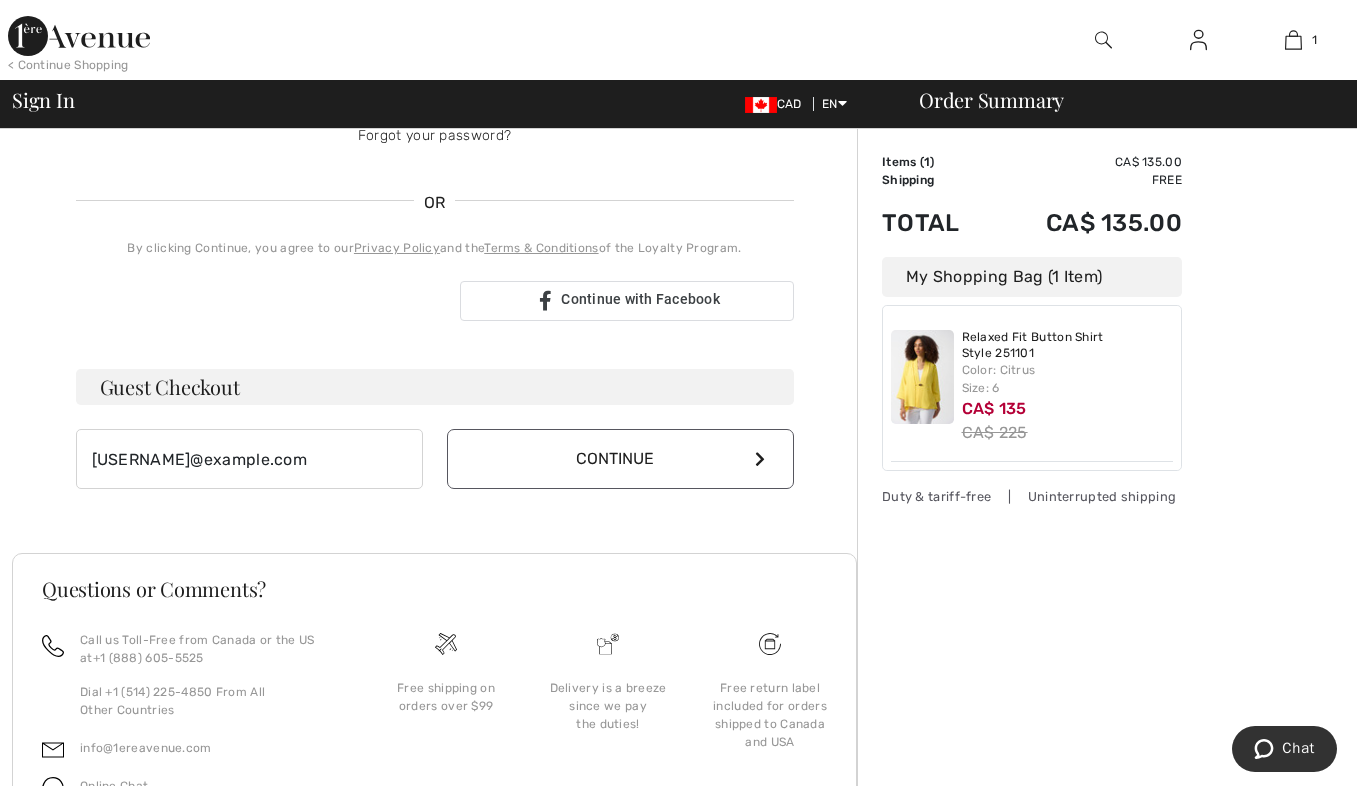 click at bounding box center [760, 459] 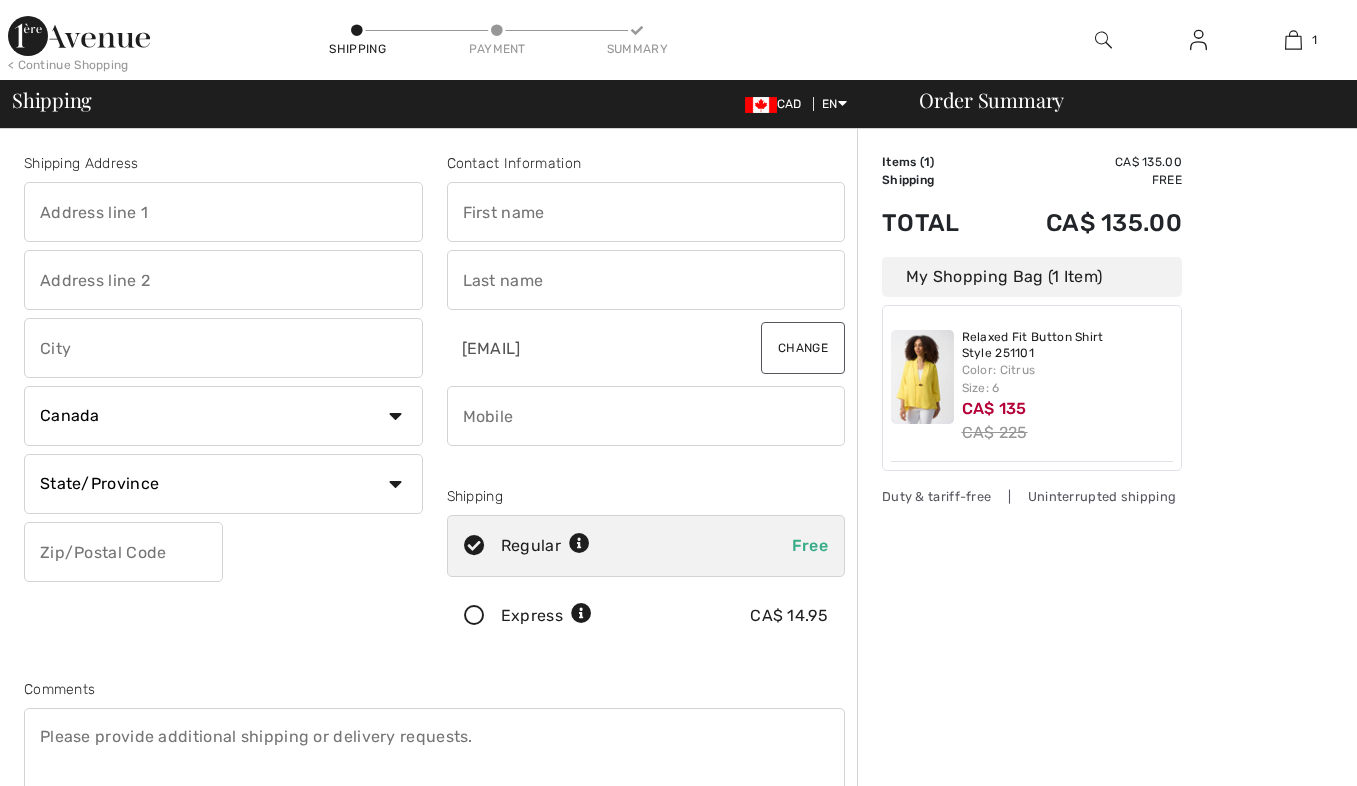 scroll, scrollTop: 0, scrollLeft: 0, axis: both 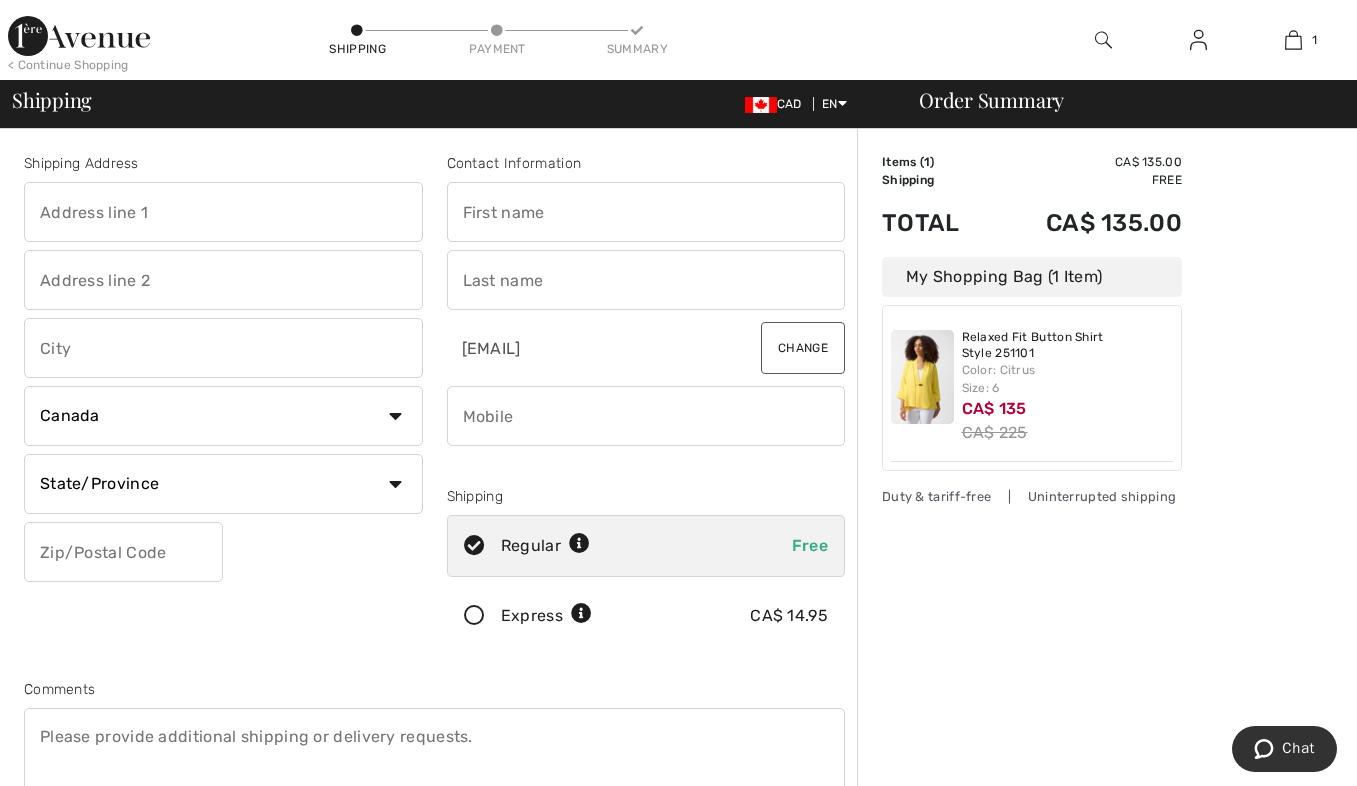 click at bounding box center (223, 212) 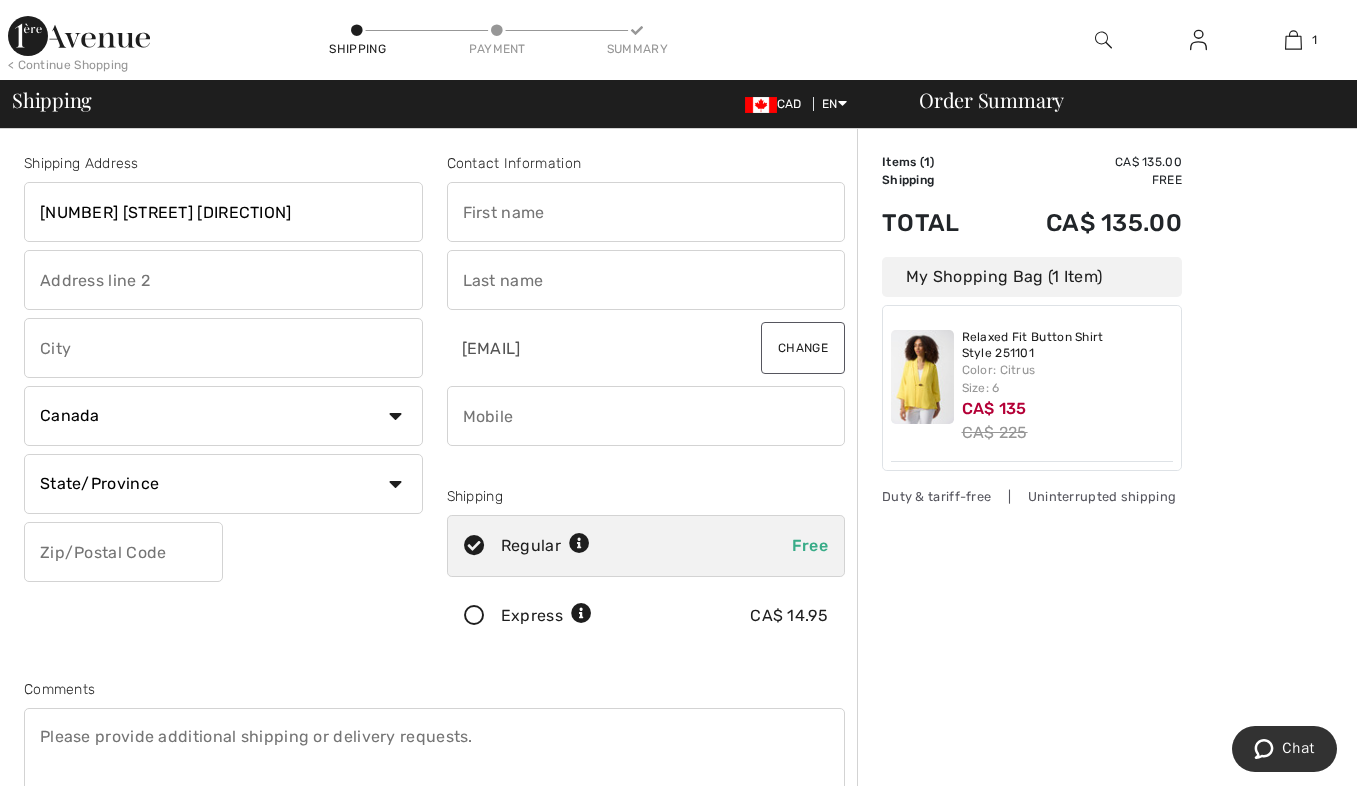 type on "Edmonton AB T6M 1W4" 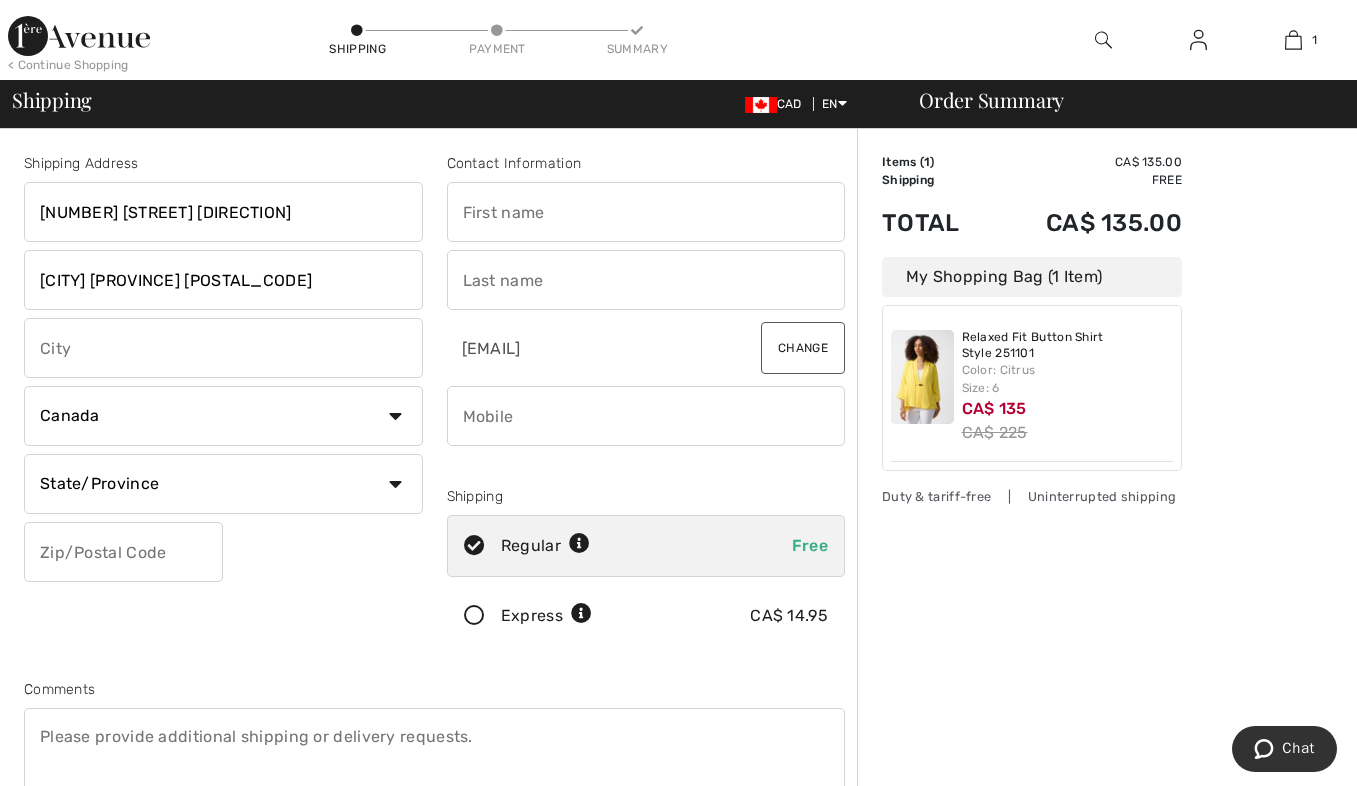 type on "Edmonton" 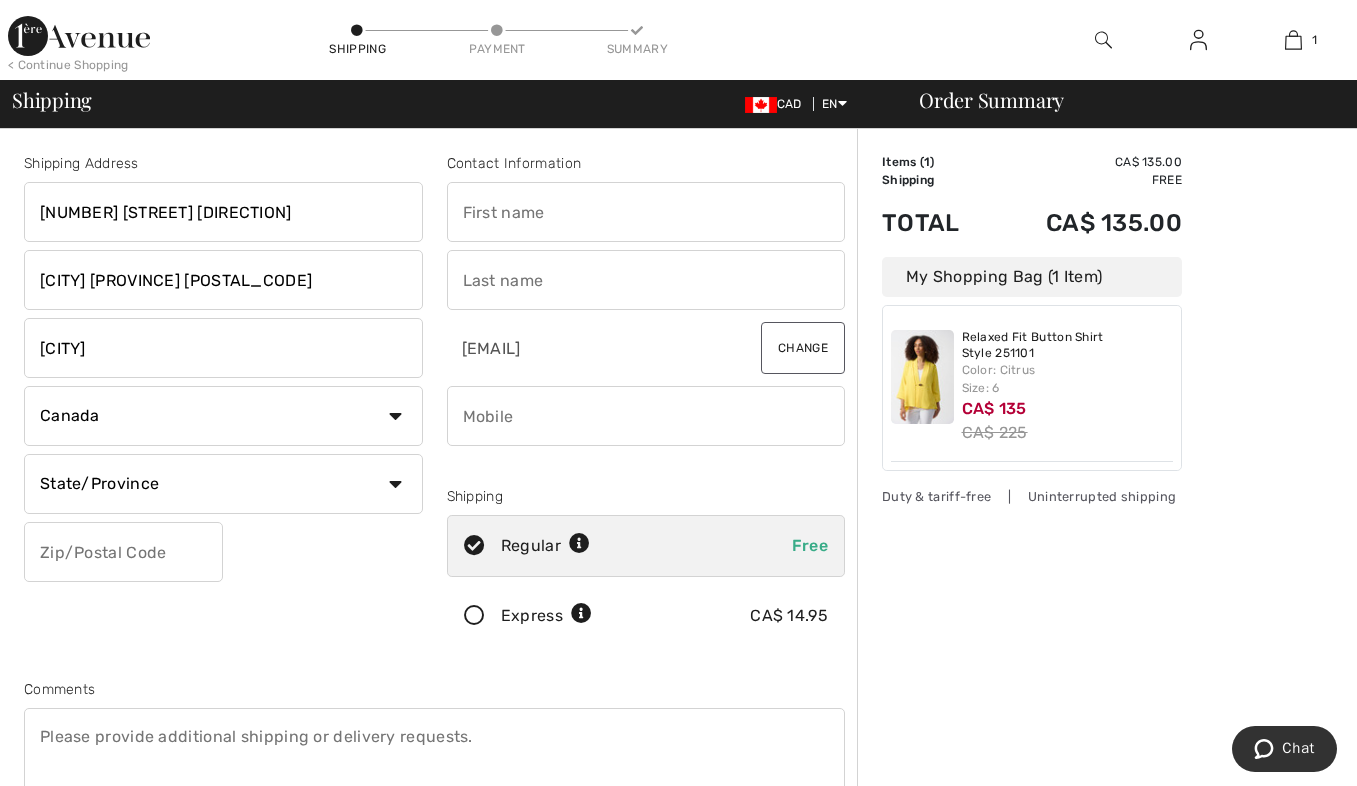 select on "AB" 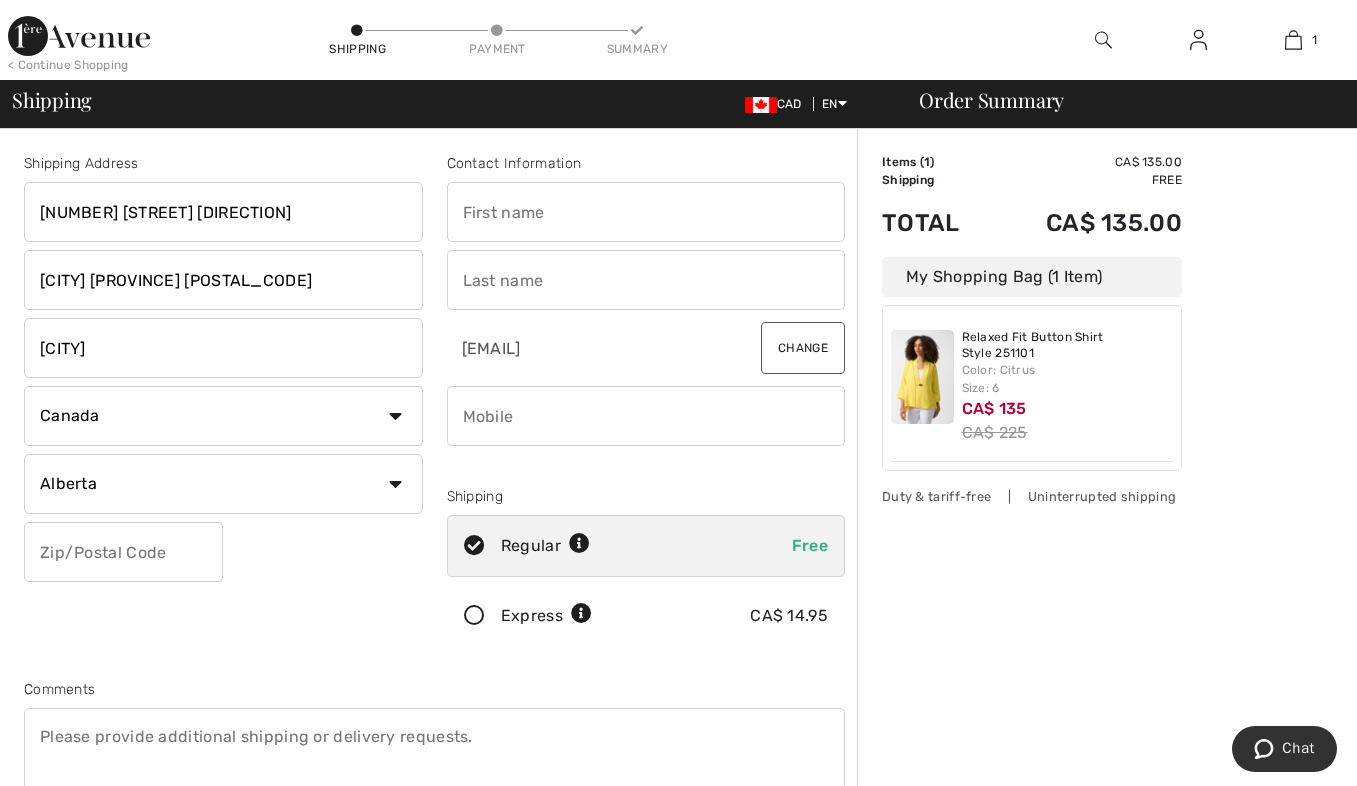 type on "[POSTAL_CODE]" 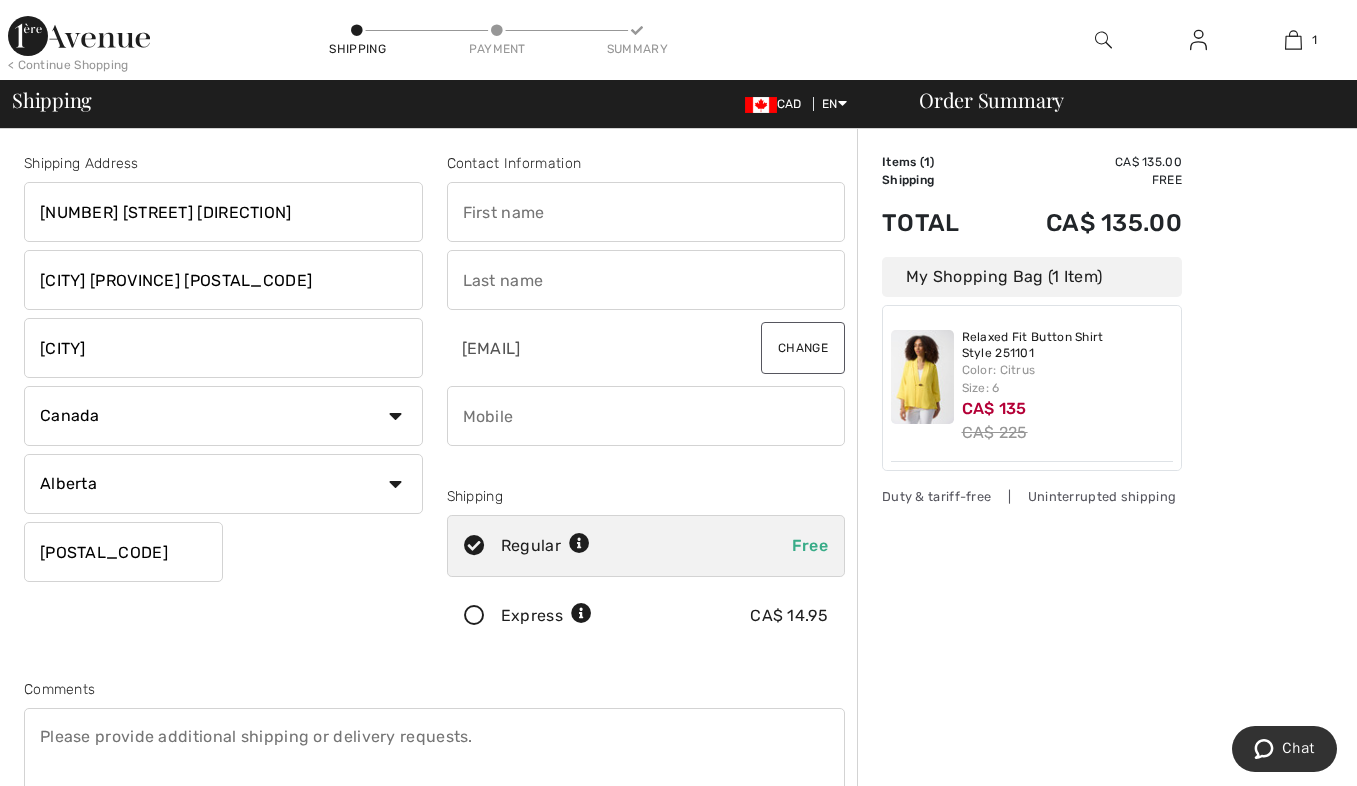 type on "Sharon" 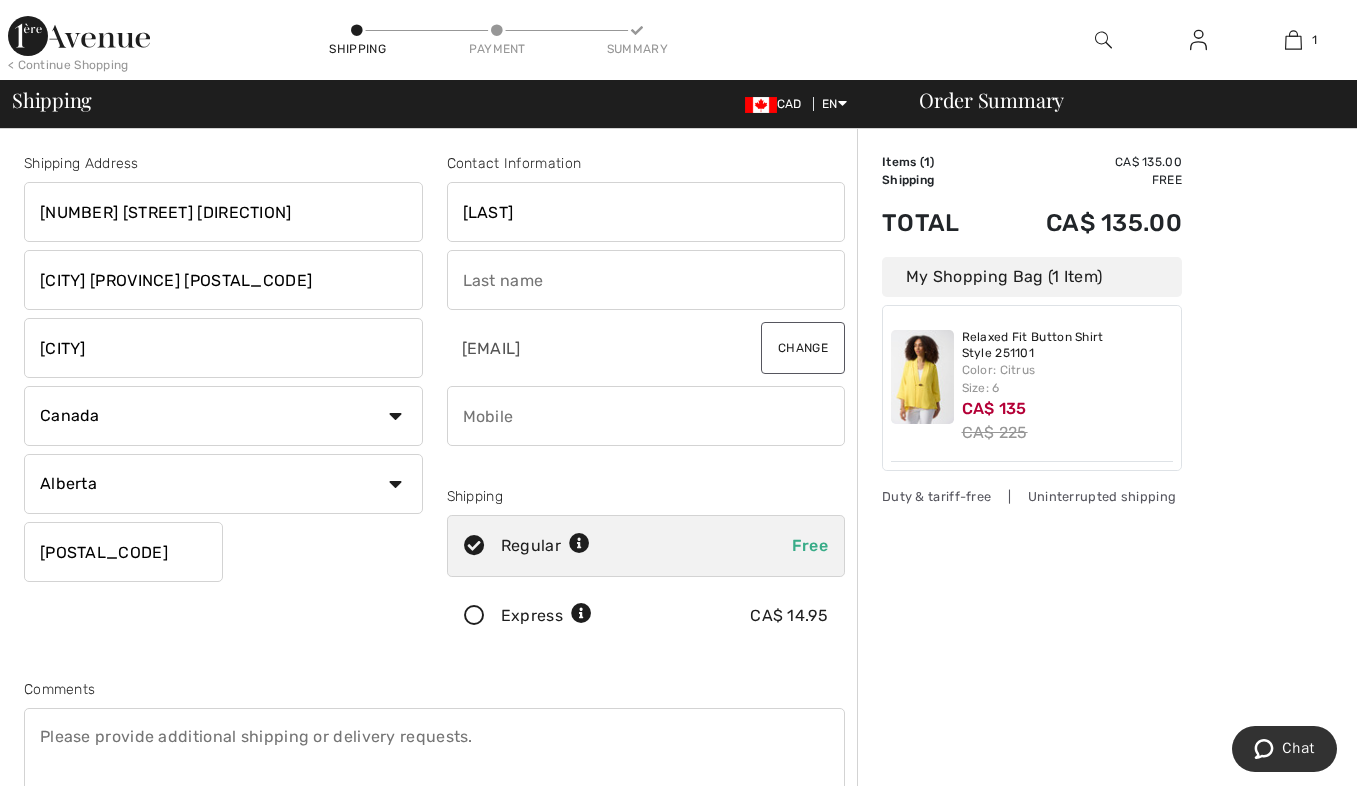type on "Jamieson" 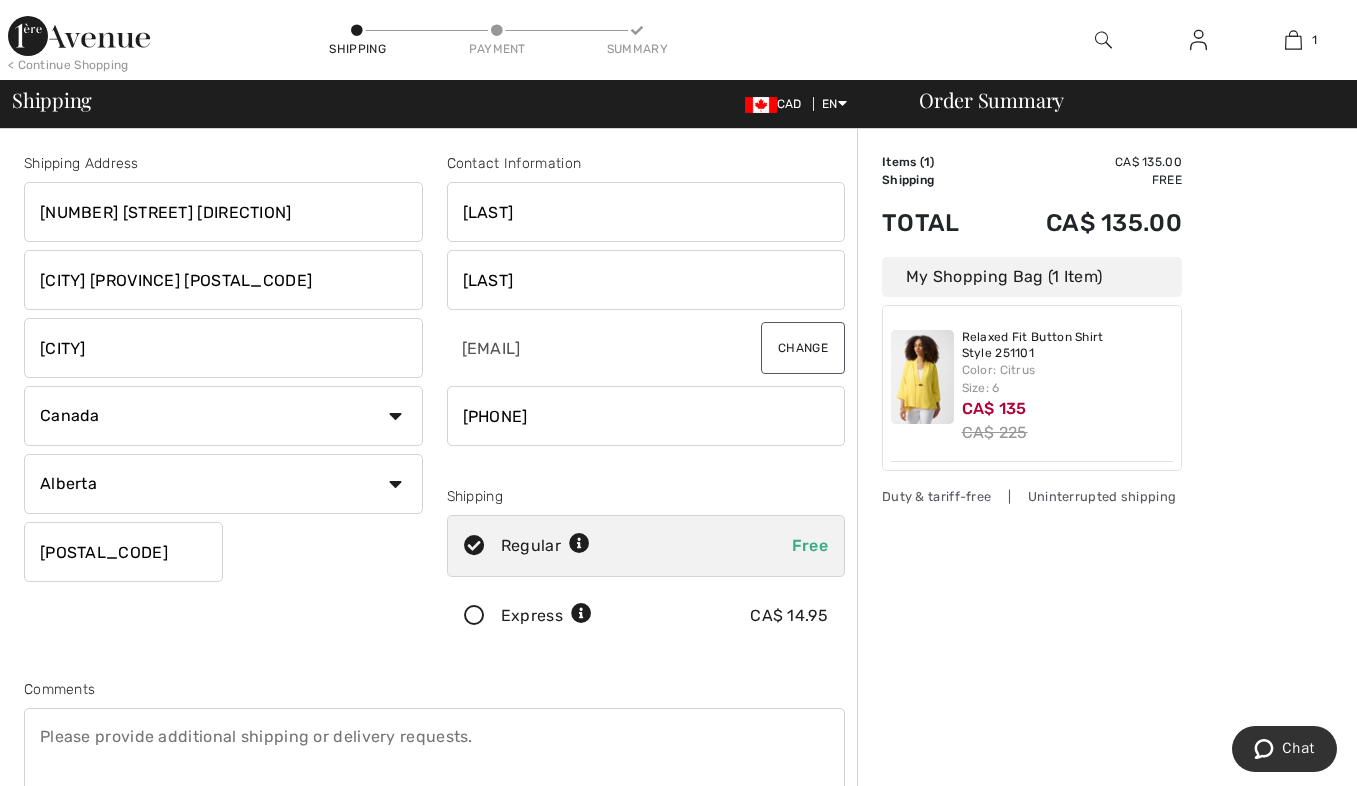 click at bounding box center (646, 416) 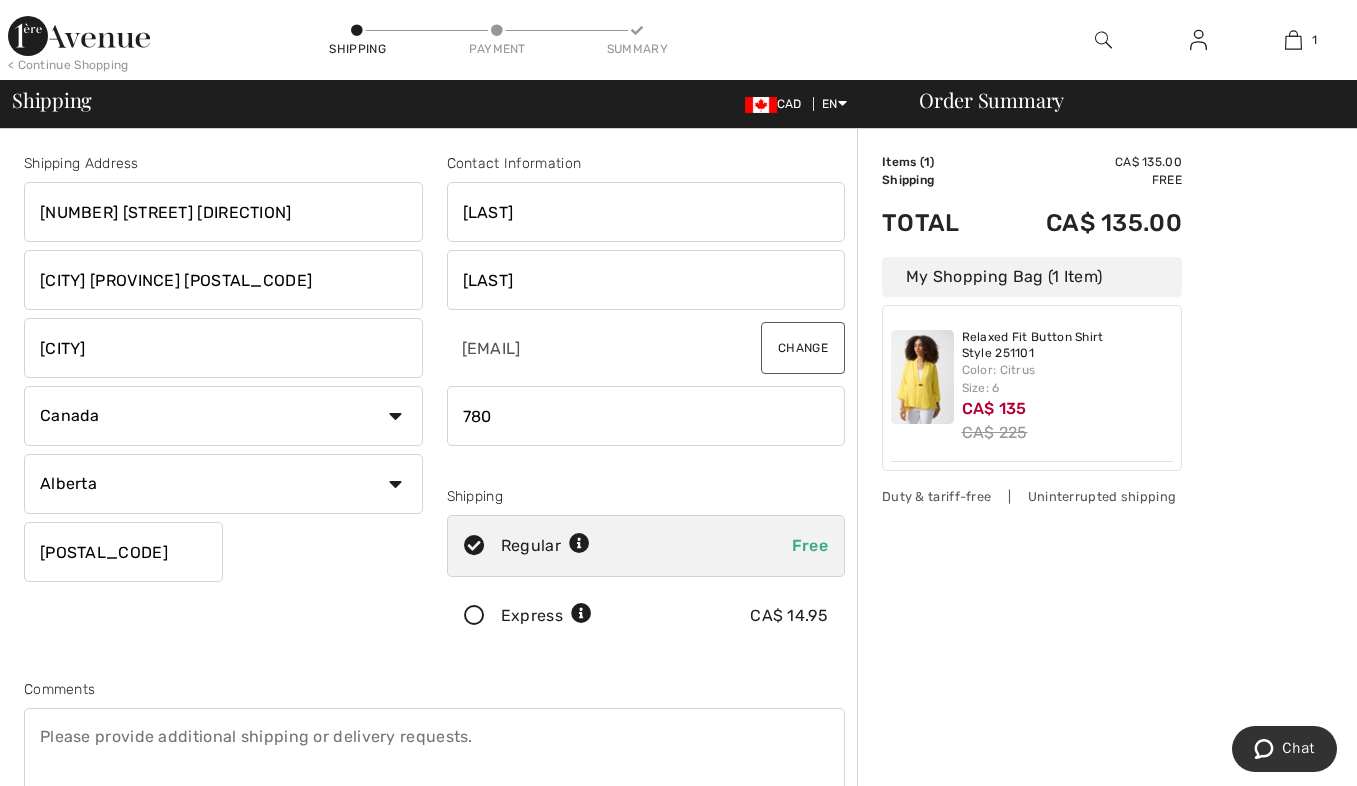 type on "7809032661" 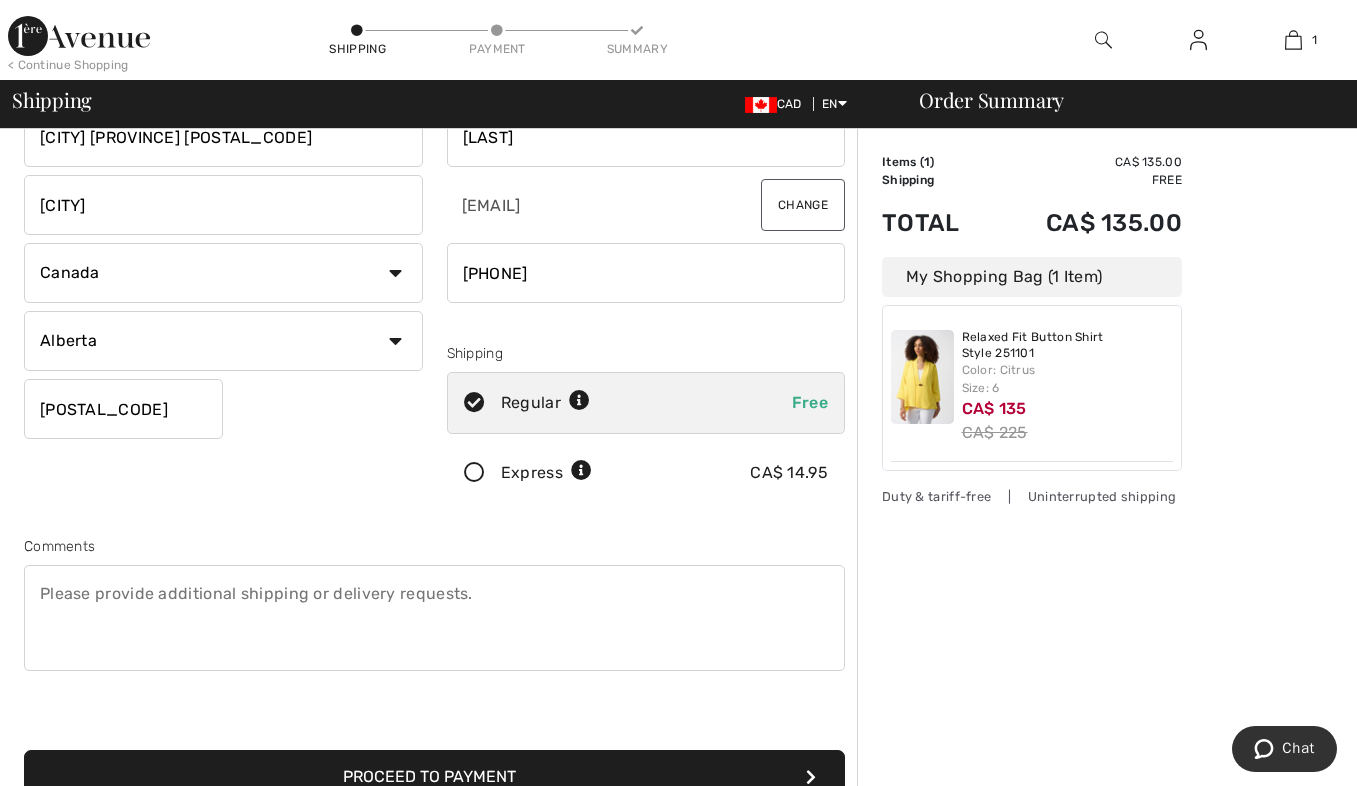 scroll, scrollTop: 144, scrollLeft: 0, axis: vertical 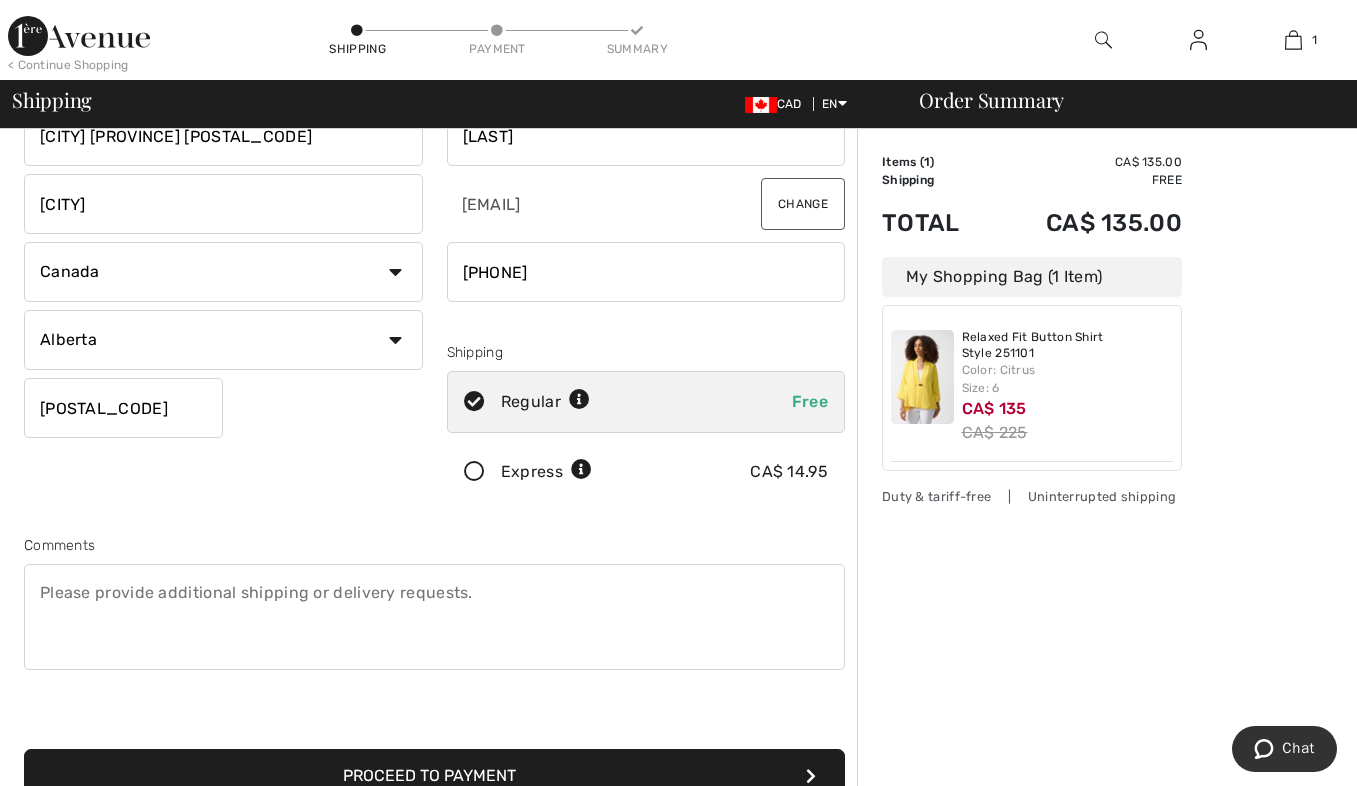click at bounding box center (579, 400) 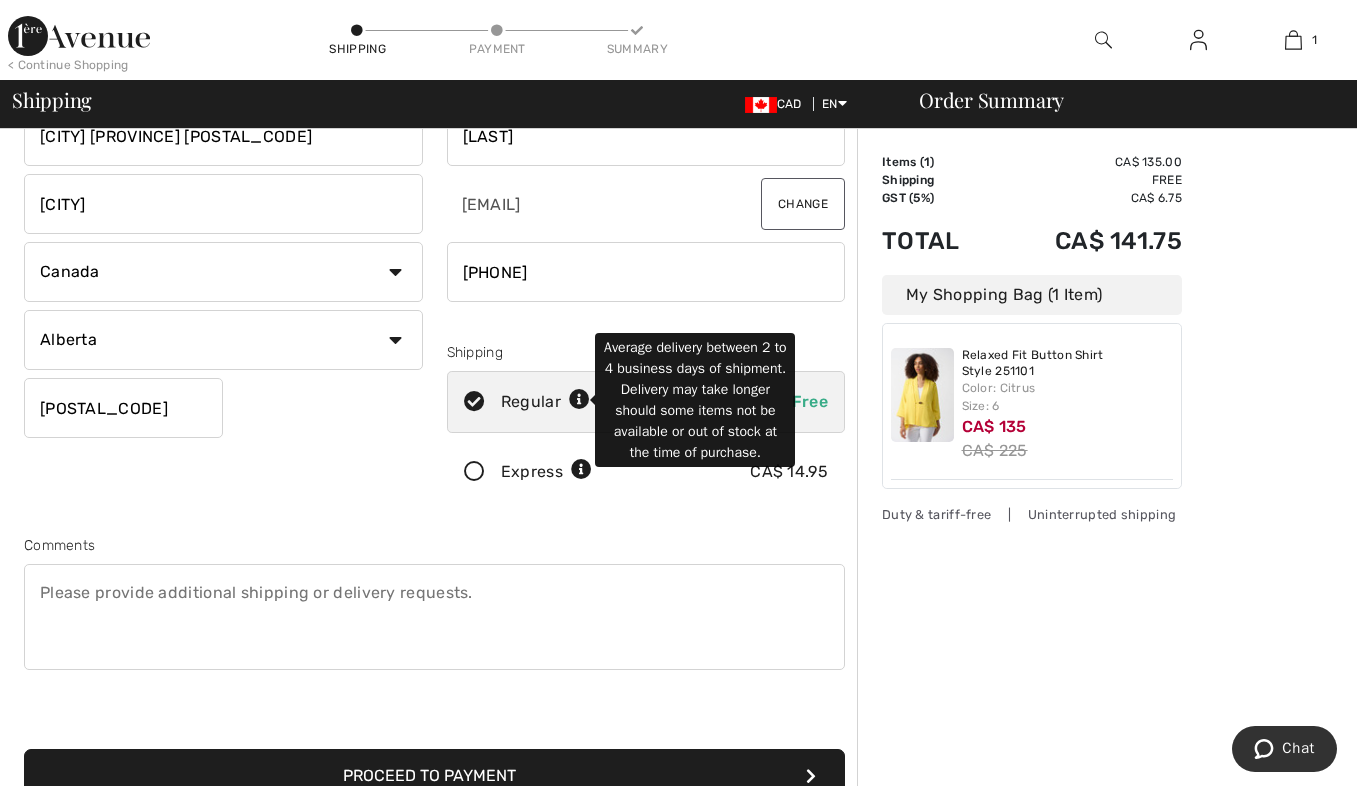click on "Order Summary			 Details
Items ( 1 )
CA$ 135.00
Promo code CA$ 0.00
Shipping
Free
GST (5%) CA$ 6.75
Tax2 CA$ 0.00
Duties & Taxes CA$ 0.00
Total
CA$ 141.75
My Shopping Bag (1 Item)
Relaxed Fit Button Shirt Style 251101
Color: Citrus Size: 6
CA$ 135
CA$ 225
Duty & tariff-free      |     Uninterrupted shipping" at bounding box center [1107, 581] 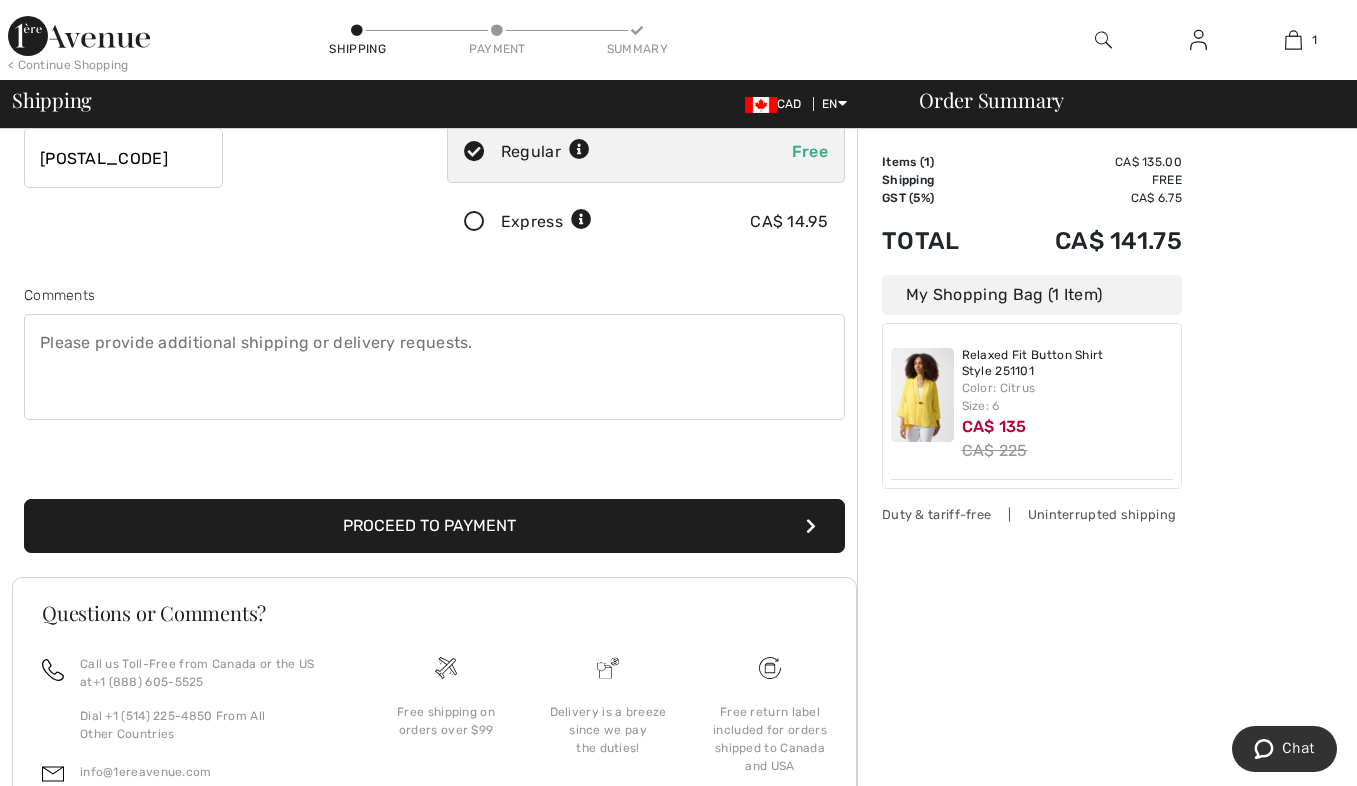 scroll, scrollTop: 396, scrollLeft: 0, axis: vertical 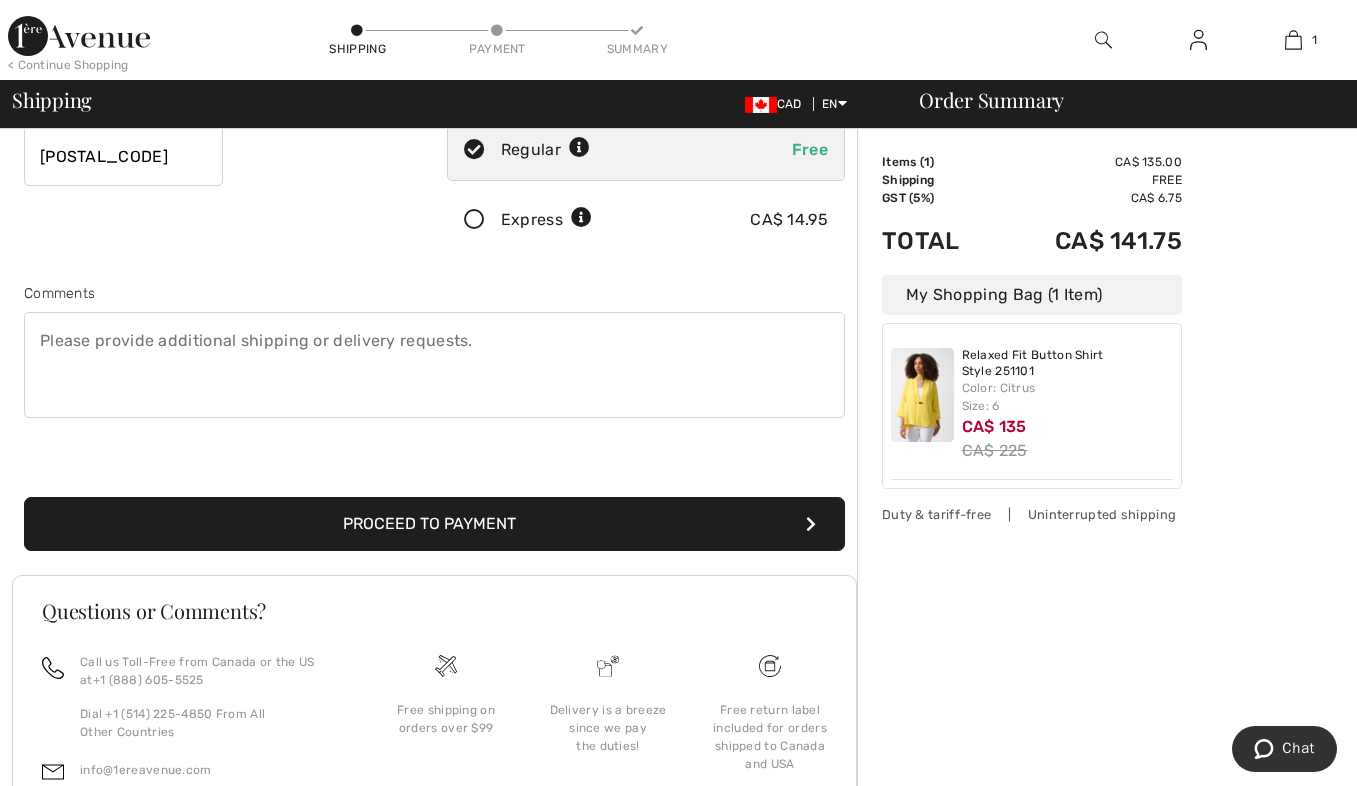 click on "Proceed to Payment" at bounding box center (434, 524) 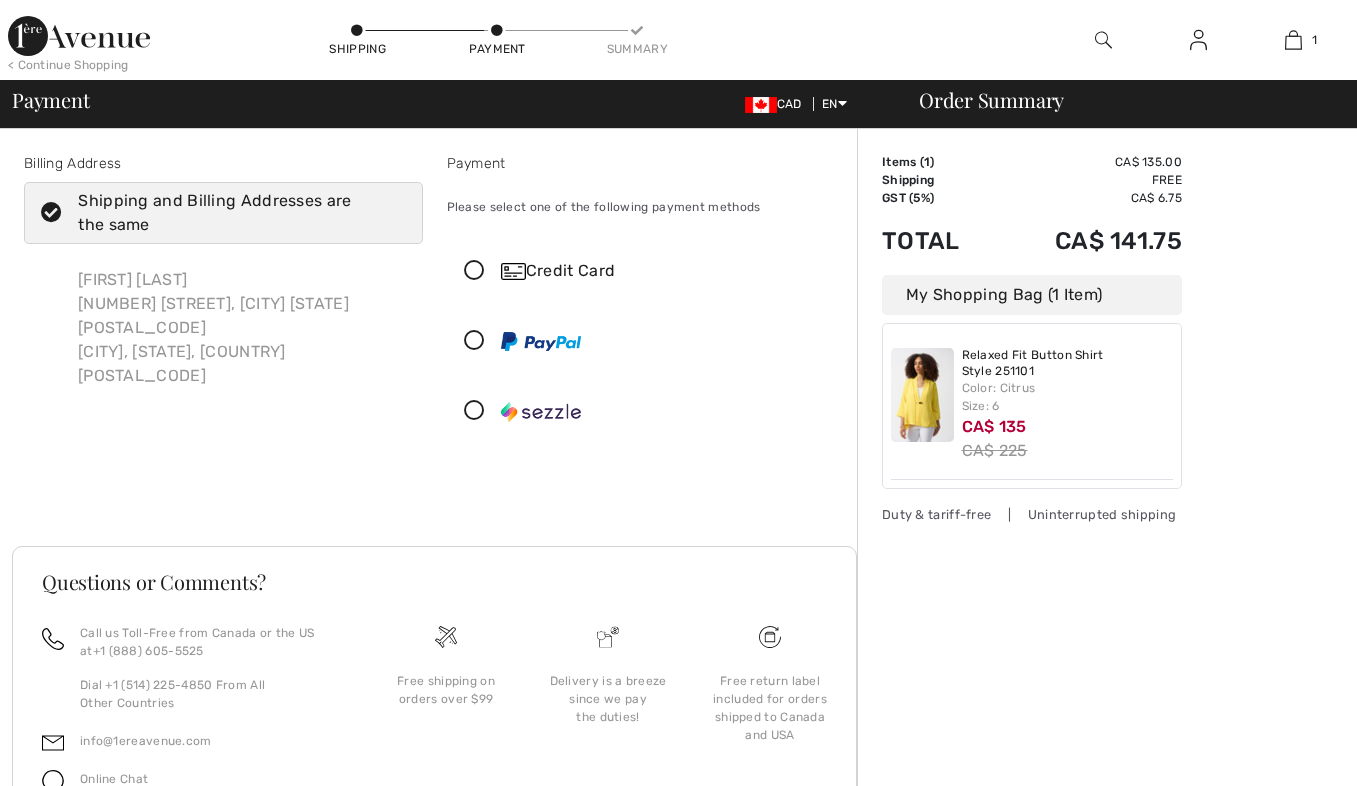 scroll, scrollTop: 0, scrollLeft: 0, axis: both 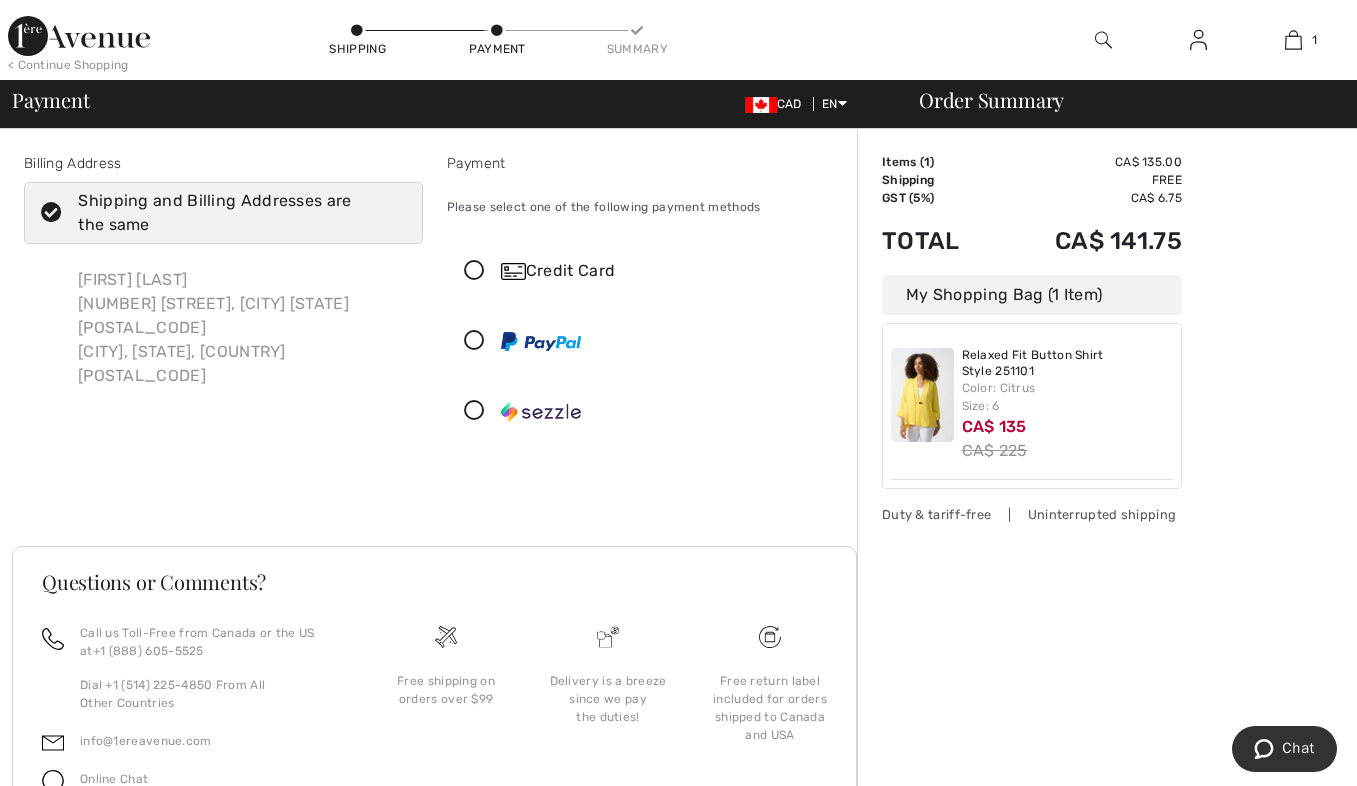 click at bounding box center [513, 271] 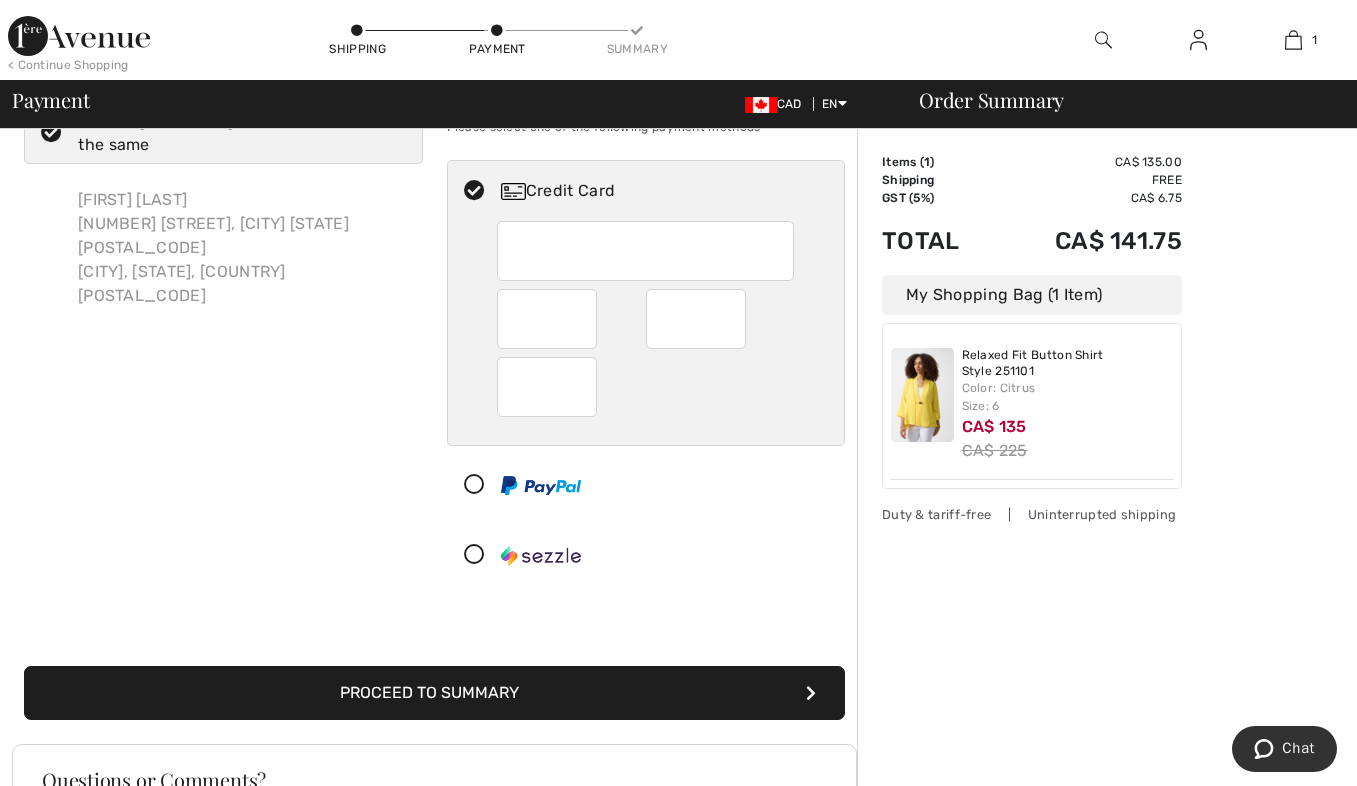 scroll, scrollTop: 75, scrollLeft: 0, axis: vertical 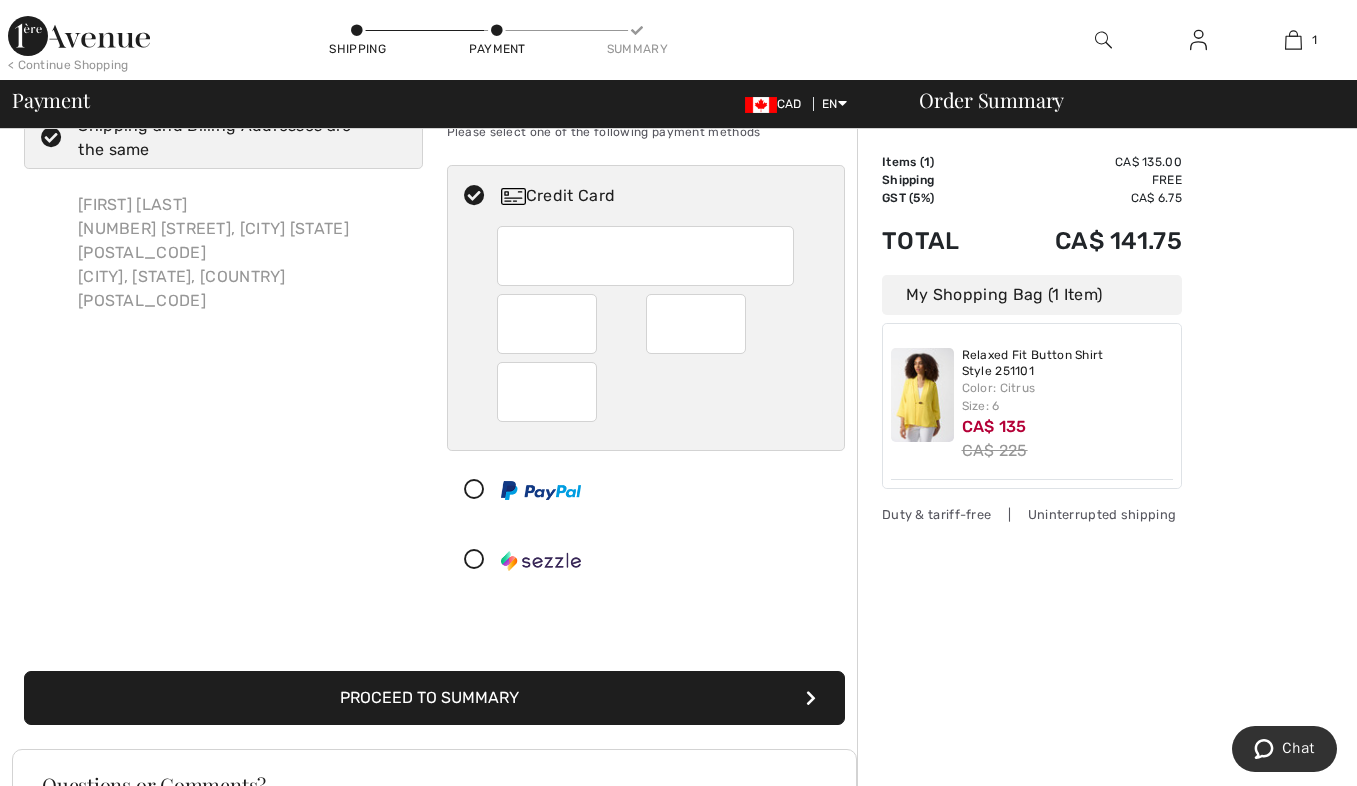 click on "Proceed to Summary" at bounding box center (434, 698) 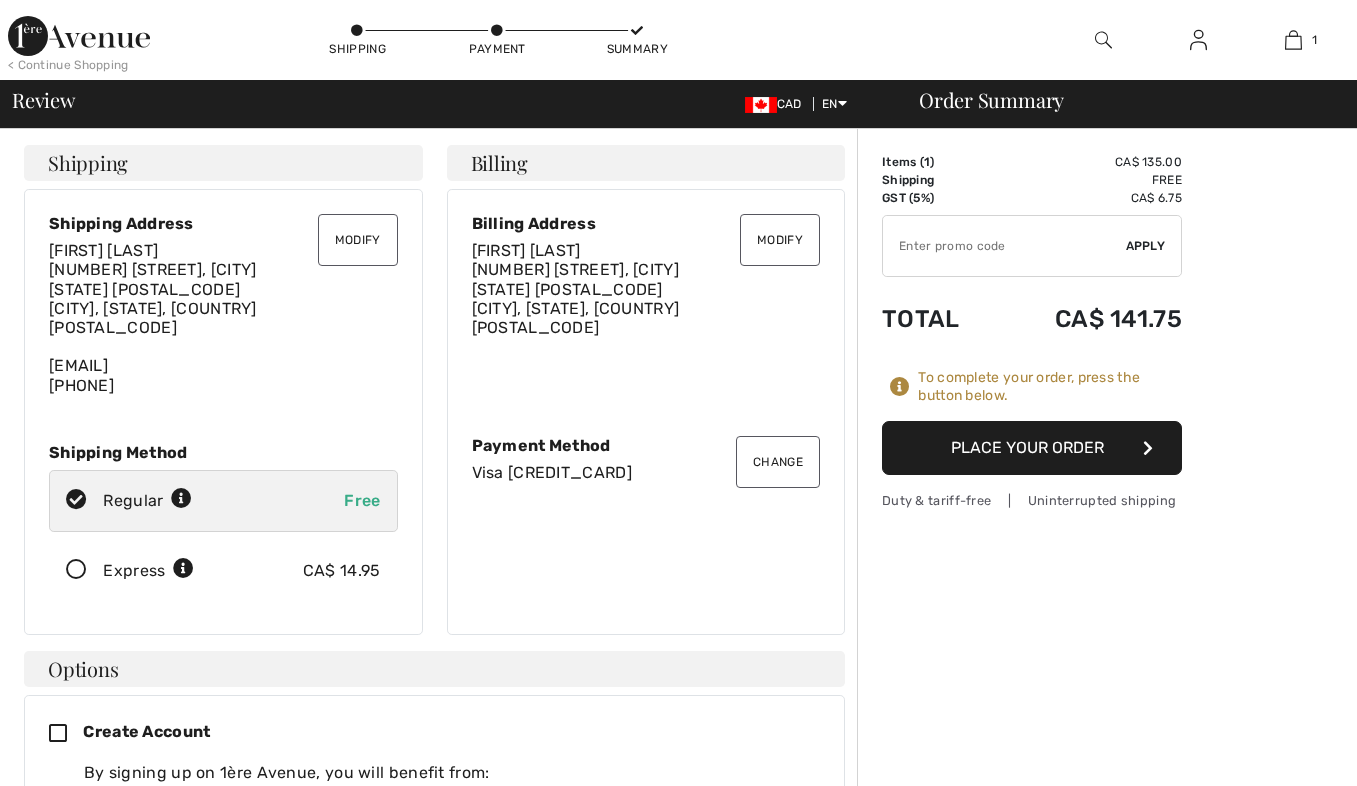scroll, scrollTop: 0, scrollLeft: 0, axis: both 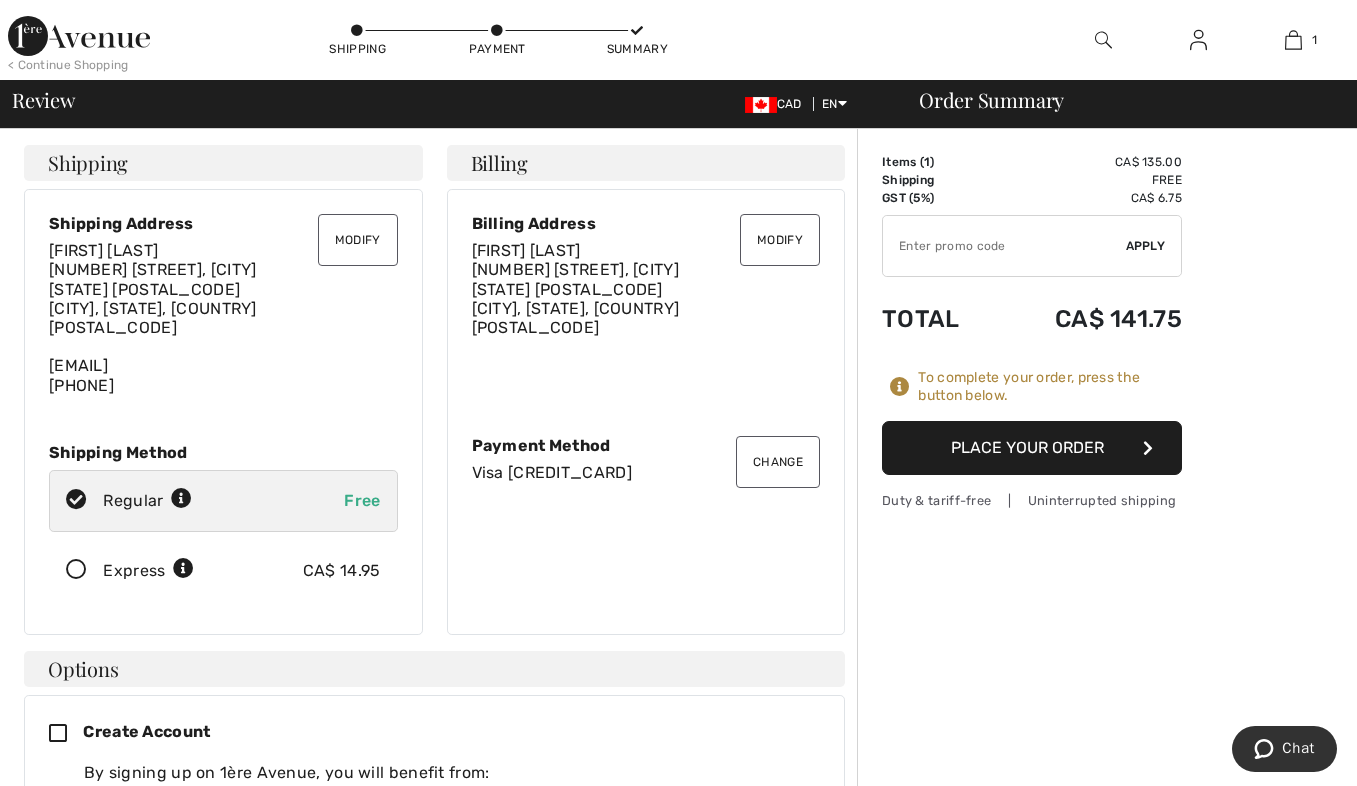 click on "Place Your Order" at bounding box center (1032, 448) 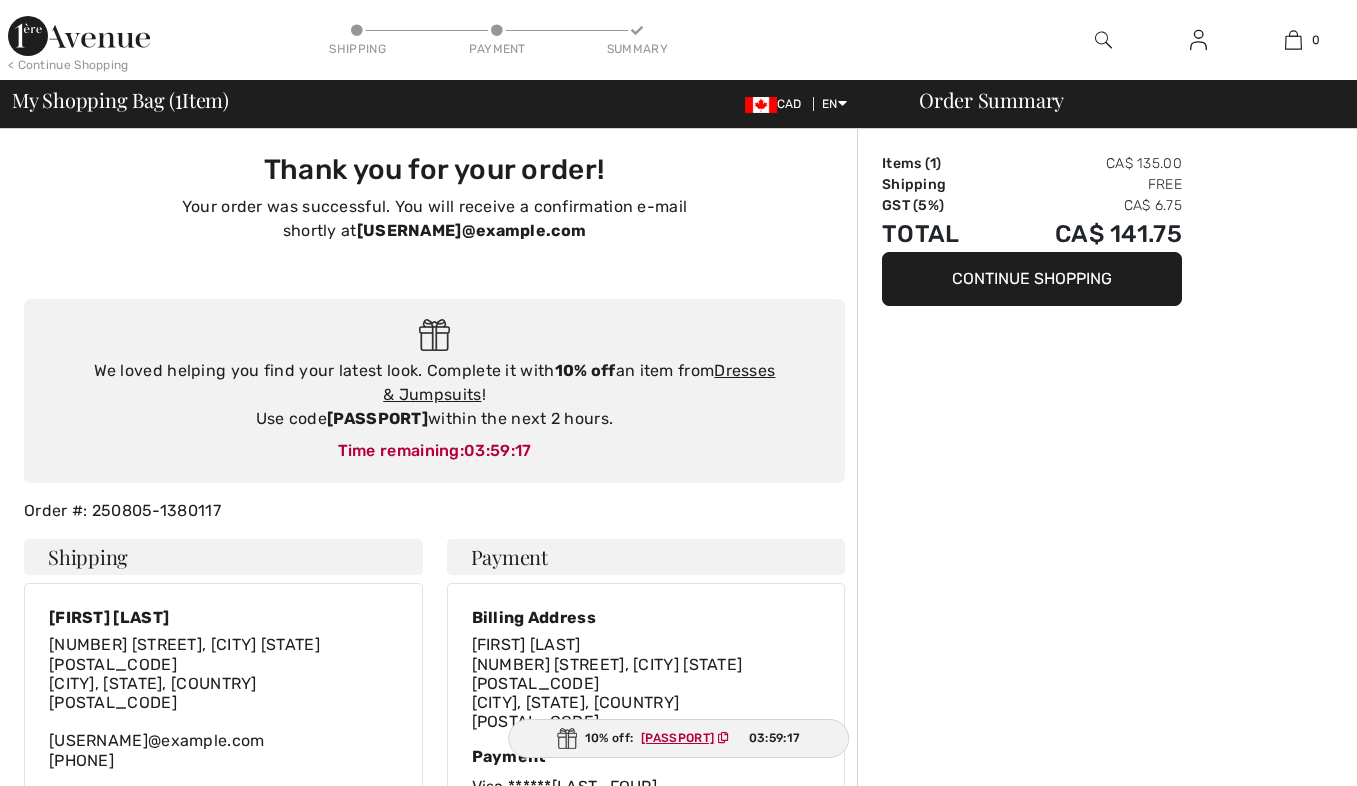 scroll, scrollTop: 0, scrollLeft: 0, axis: both 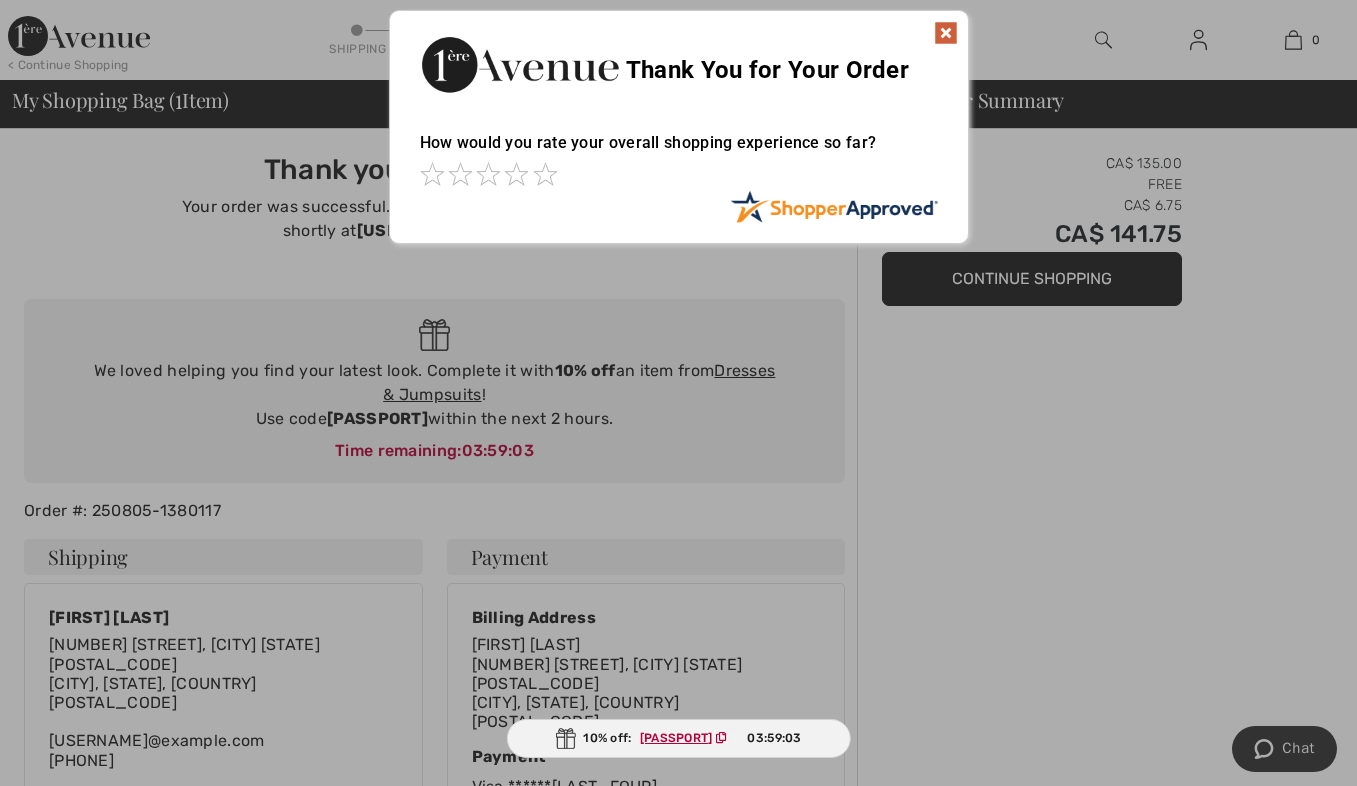 click at bounding box center [516, 174] 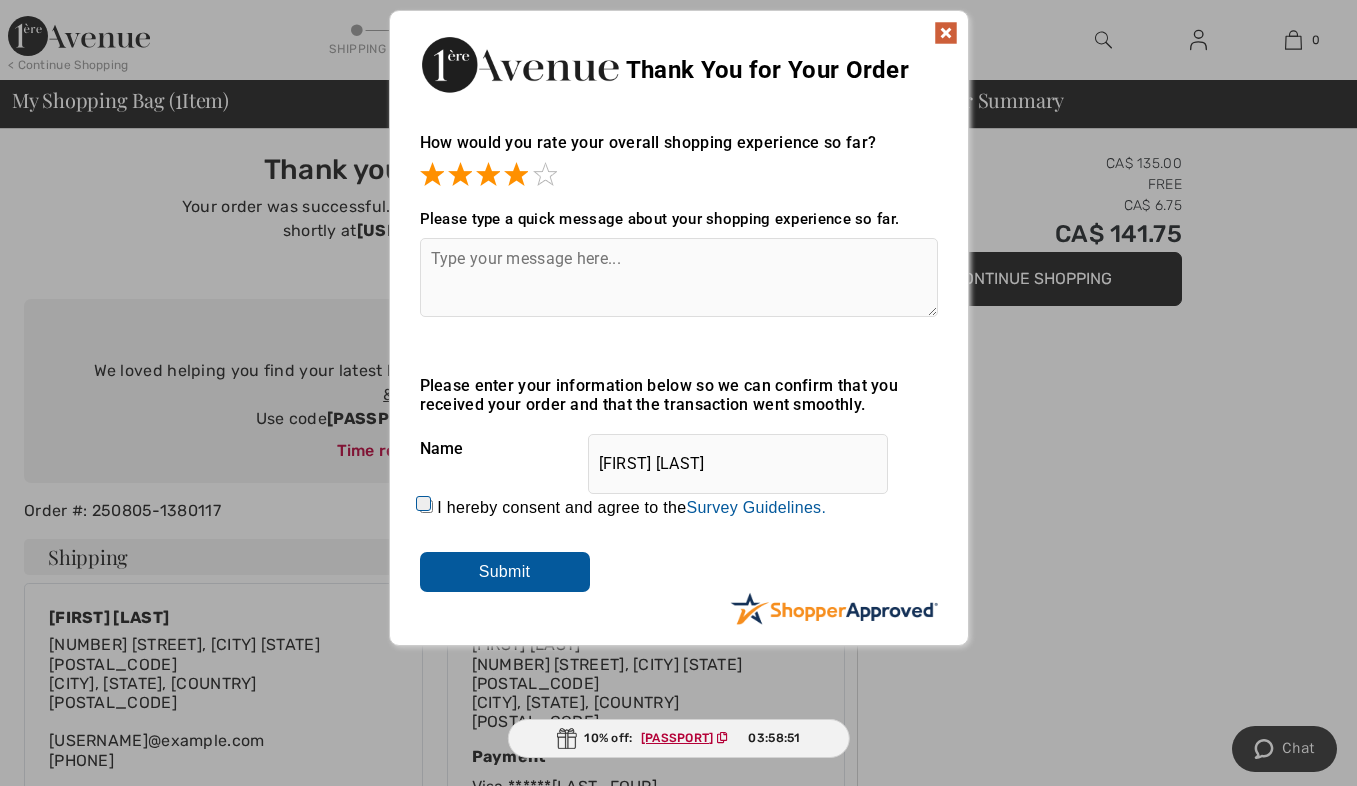 click on "Submit" at bounding box center (505, 572) 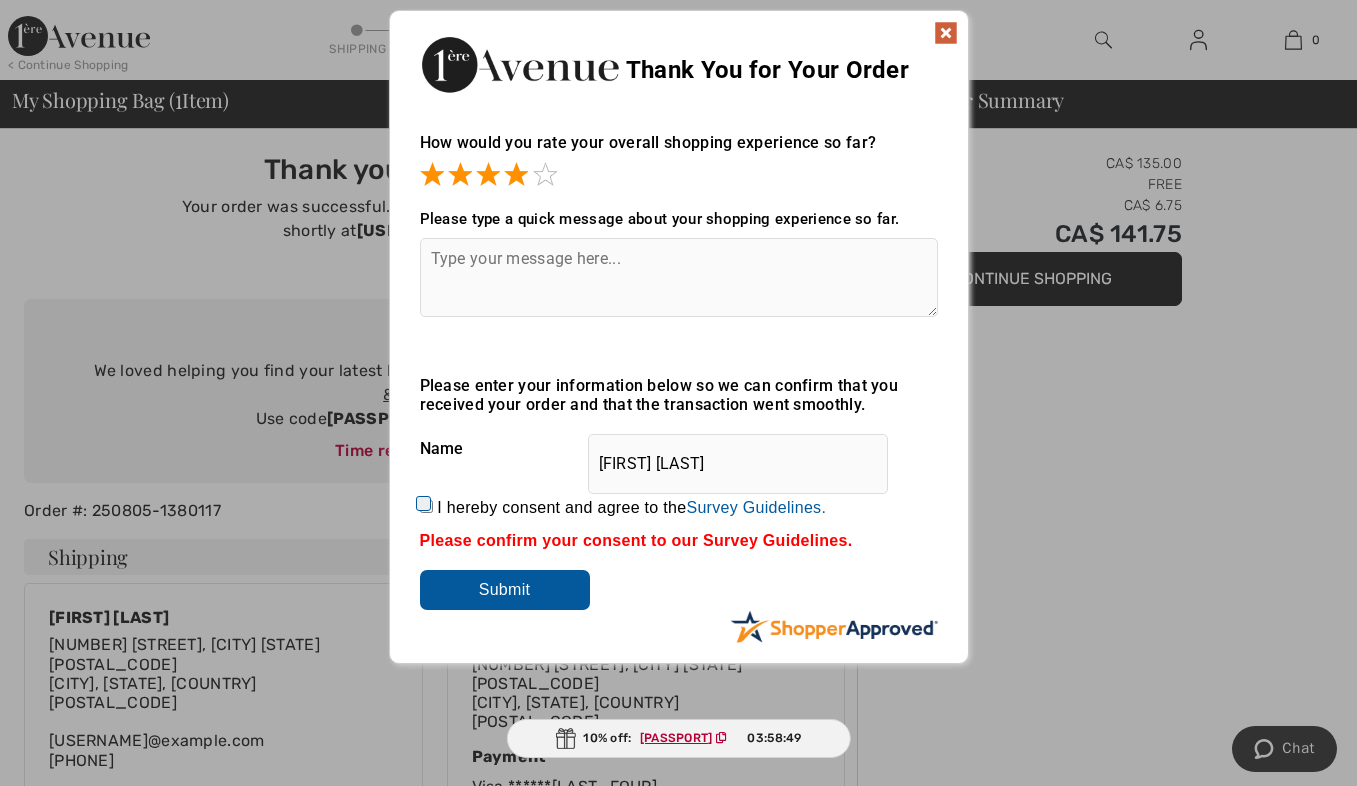 click at bounding box center (946, 33) 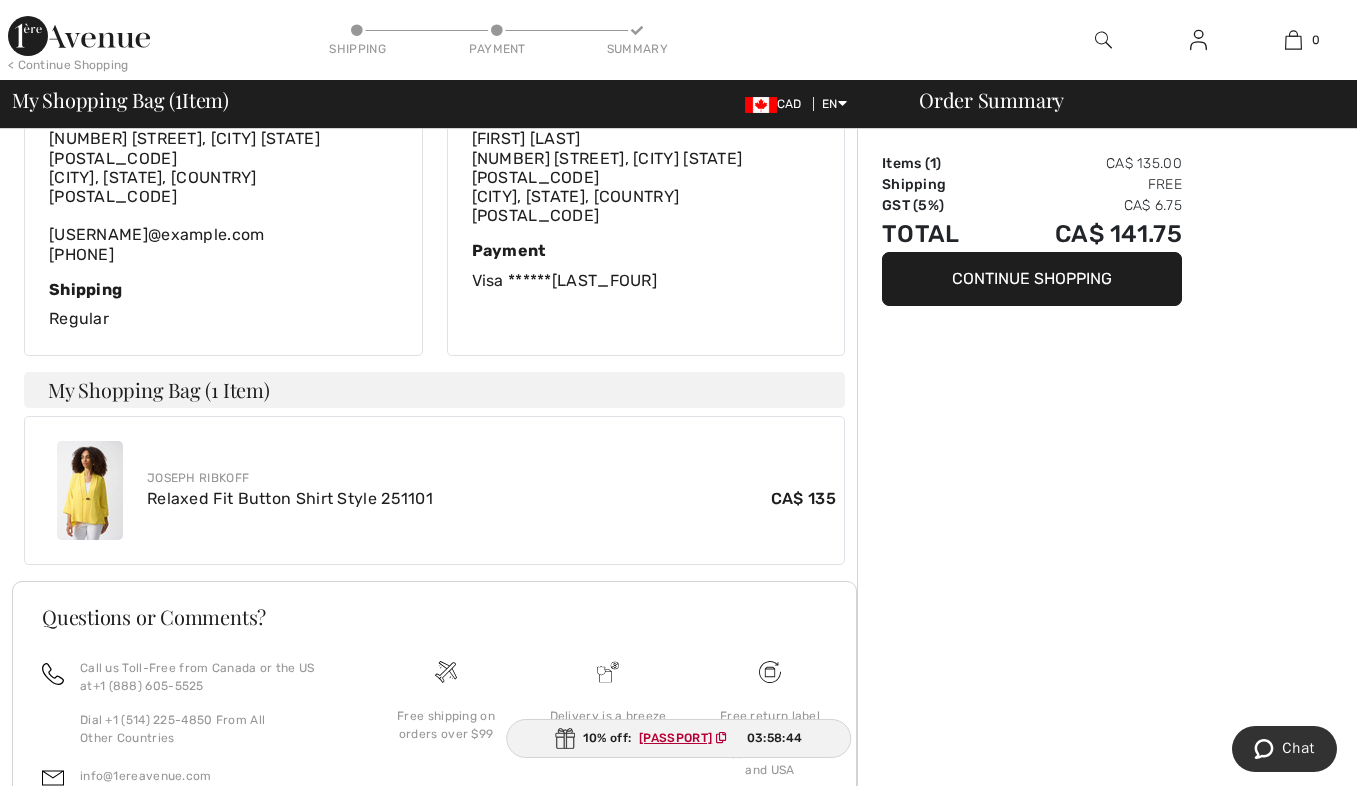 scroll, scrollTop: 508, scrollLeft: 0, axis: vertical 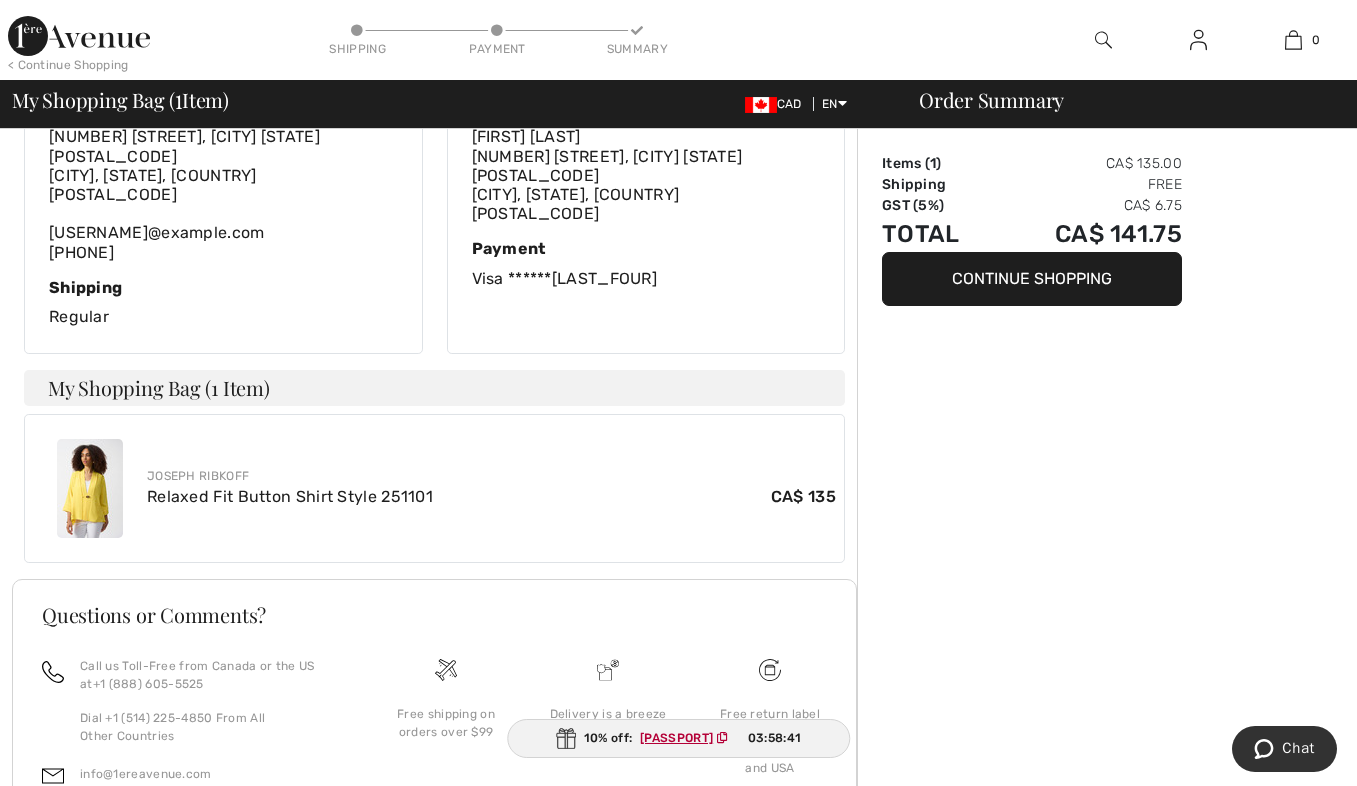 click on "Relaxed Fit Button Shirt Style 251101" at bounding box center [290, 496] 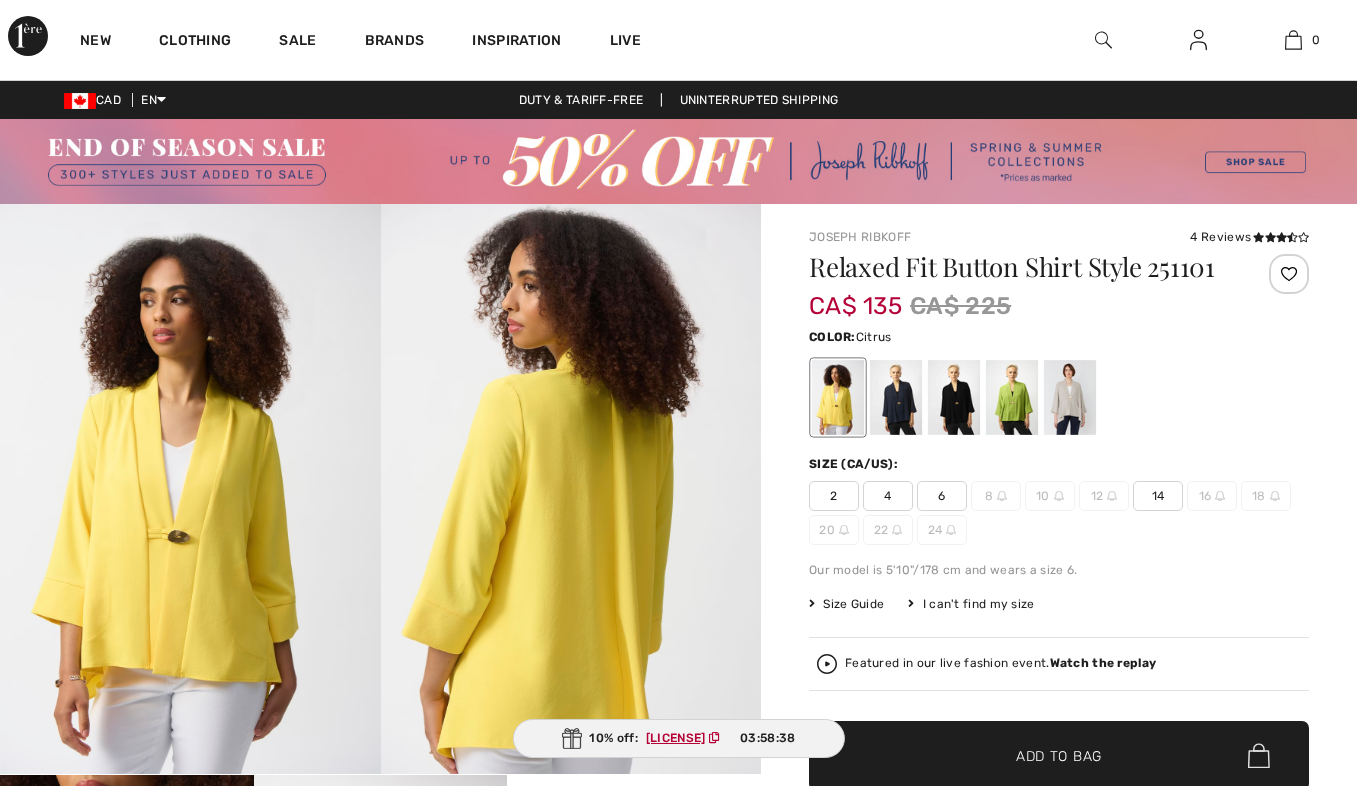 scroll, scrollTop: 0, scrollLeft: 0, axis: both 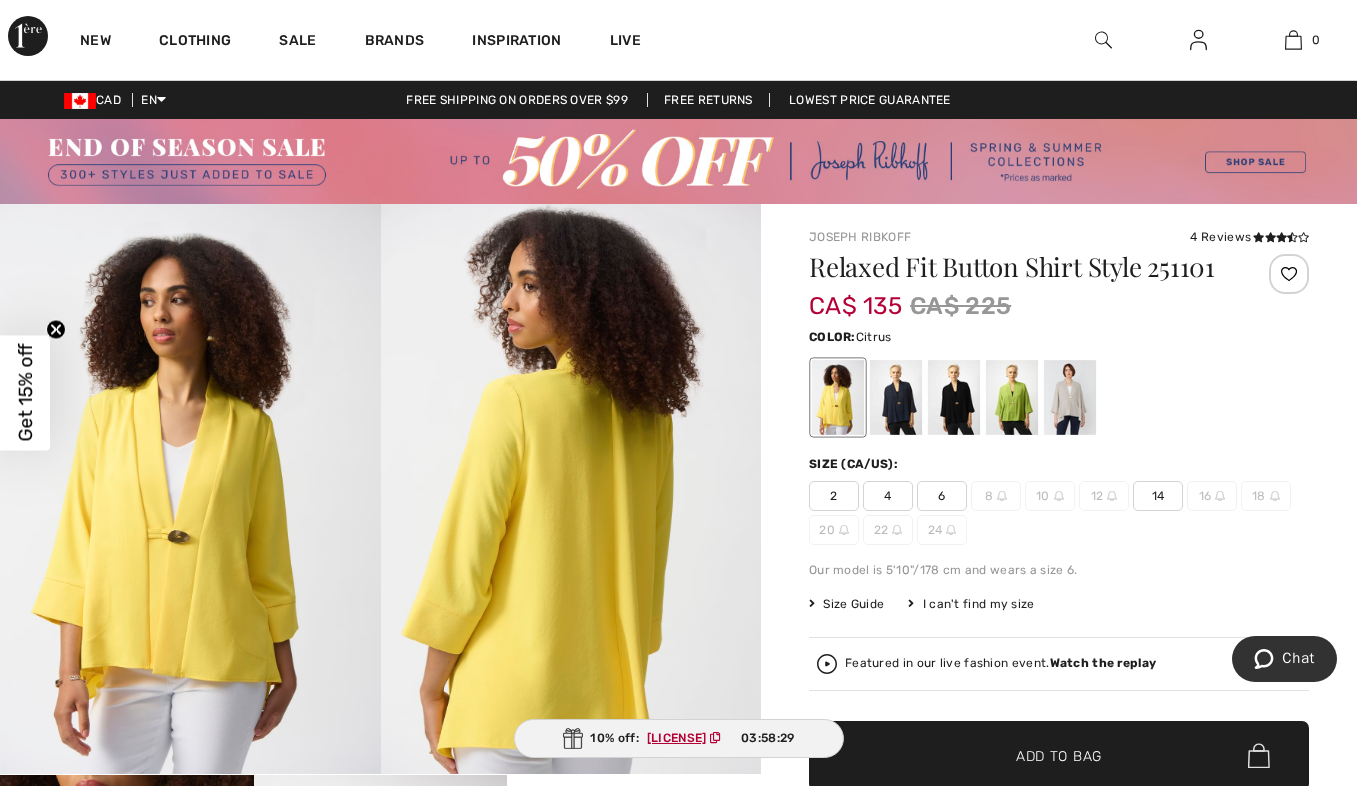 click on "[LICENSE]" at bounding box center (677, 738) 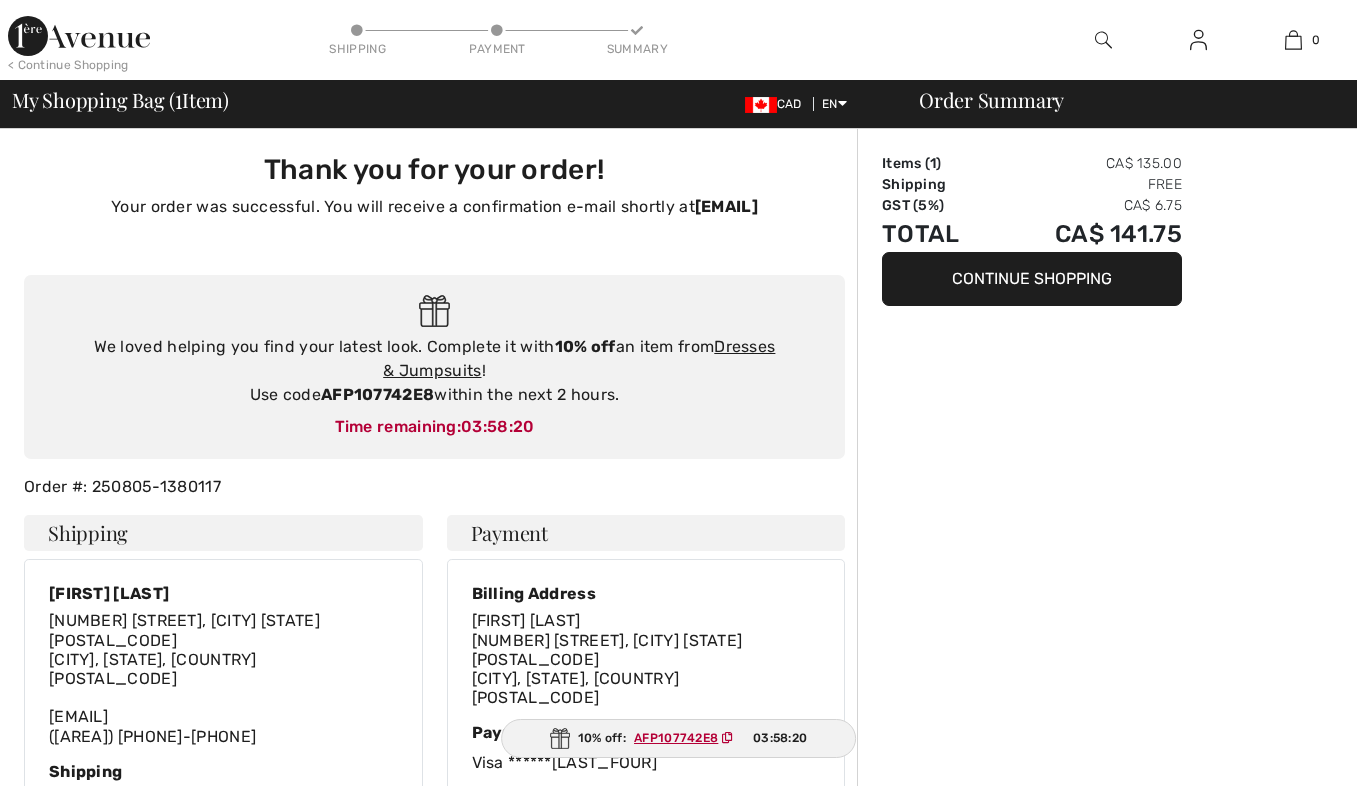scroll, scrollTop: 508, scrollLeft: 0, axis: vertical 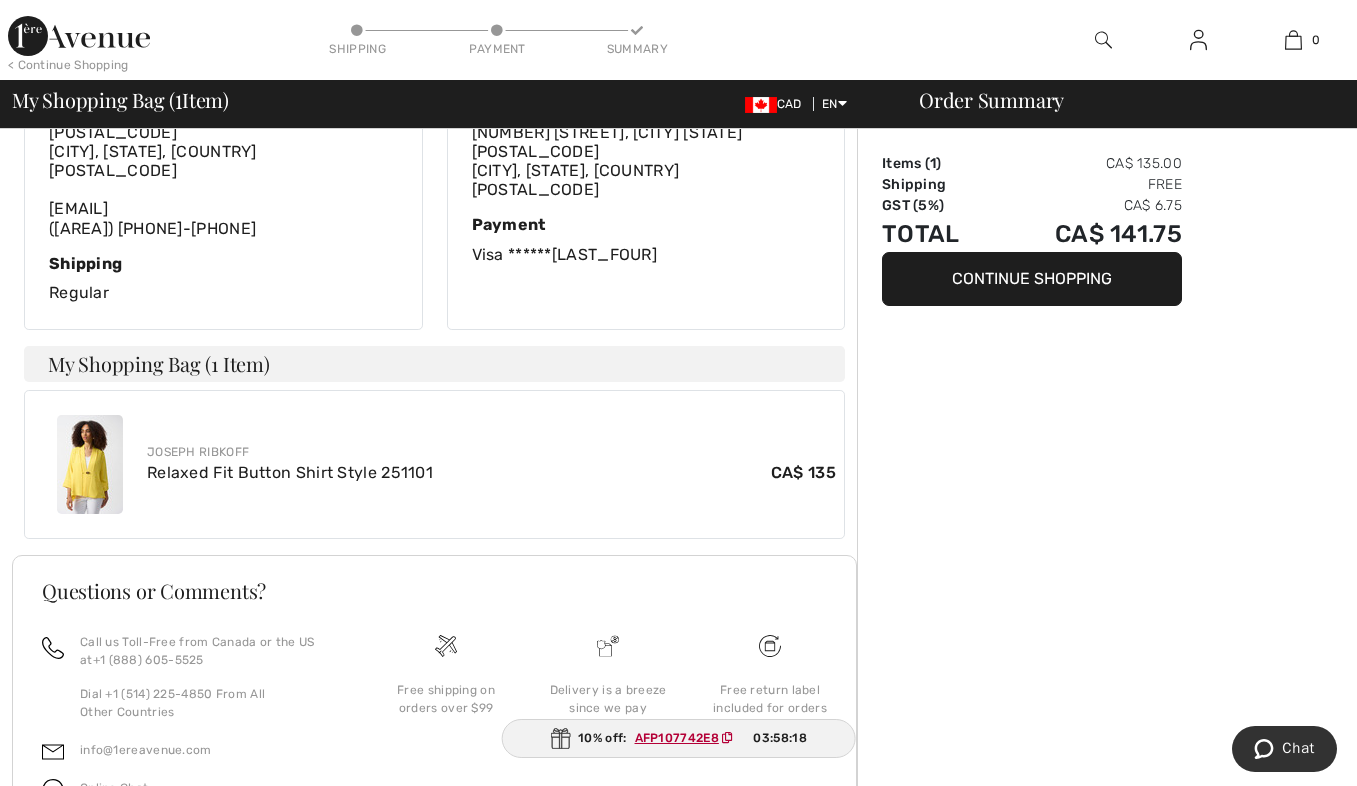click on "Order Summary
Items ( 1 )
CA$ 135.00
Shipping
Free
GST (5%) CA$ 6.75
Total
CA$ 141.75
Continue Shopping" at bounding box center (1107, 263) 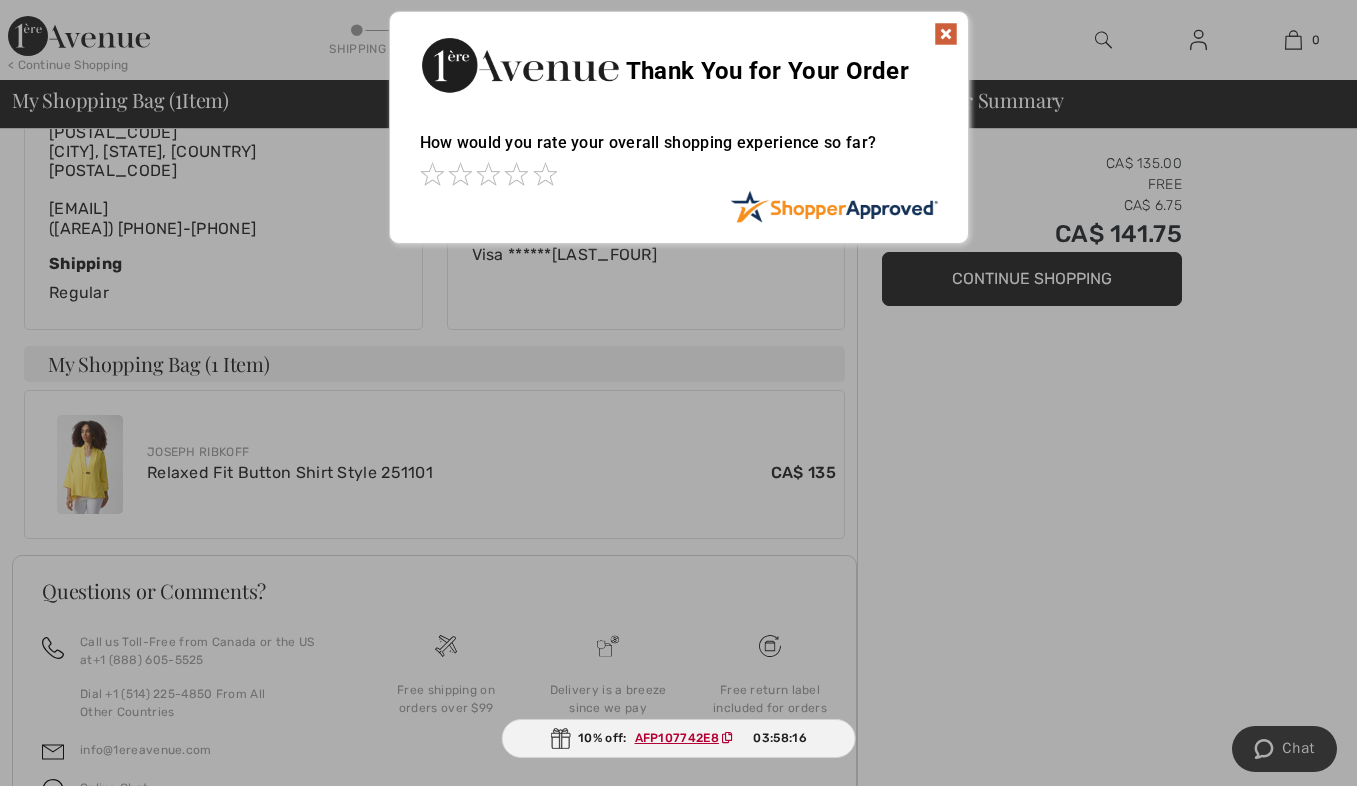 click on "AFP107742E8" at bounding box center (677, 738) 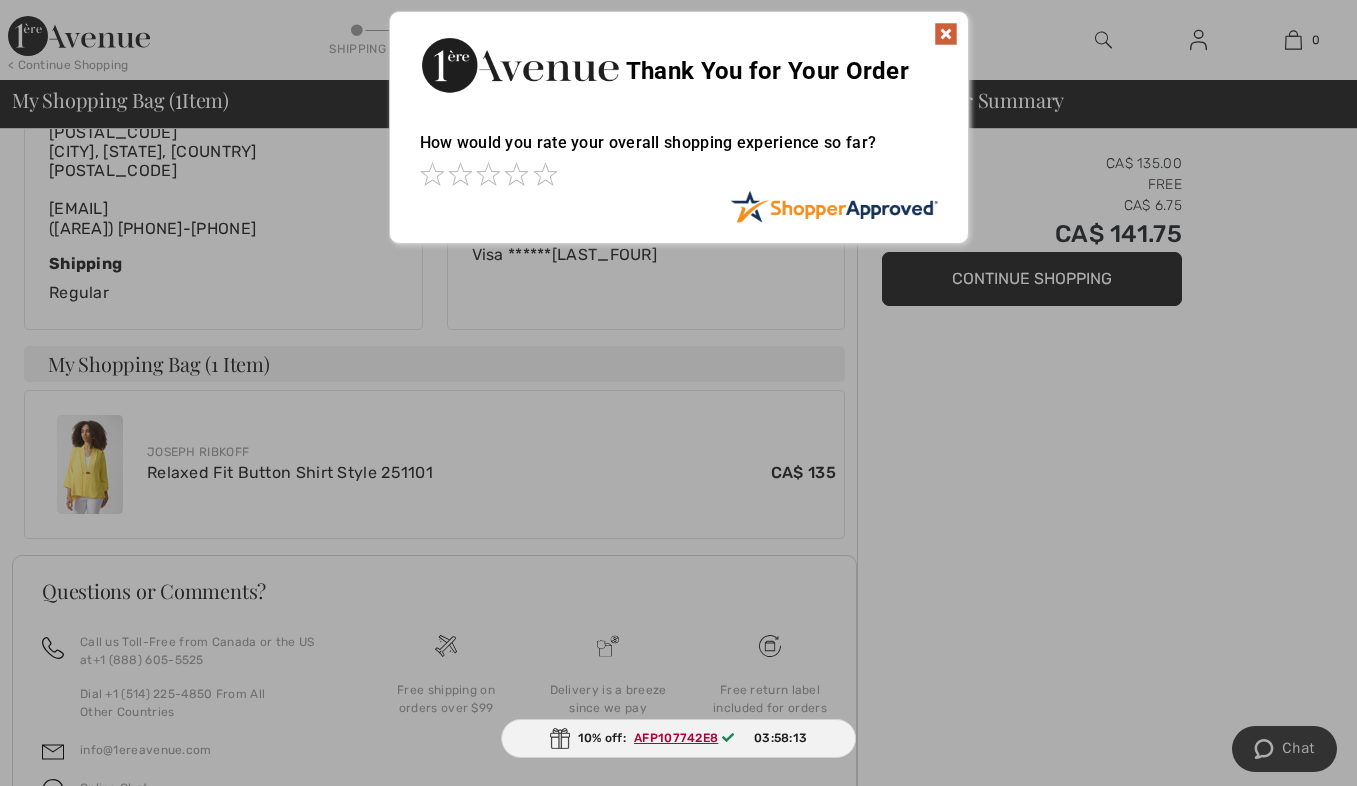 click on "AFP107742E8" at bounding box center [676, 738] 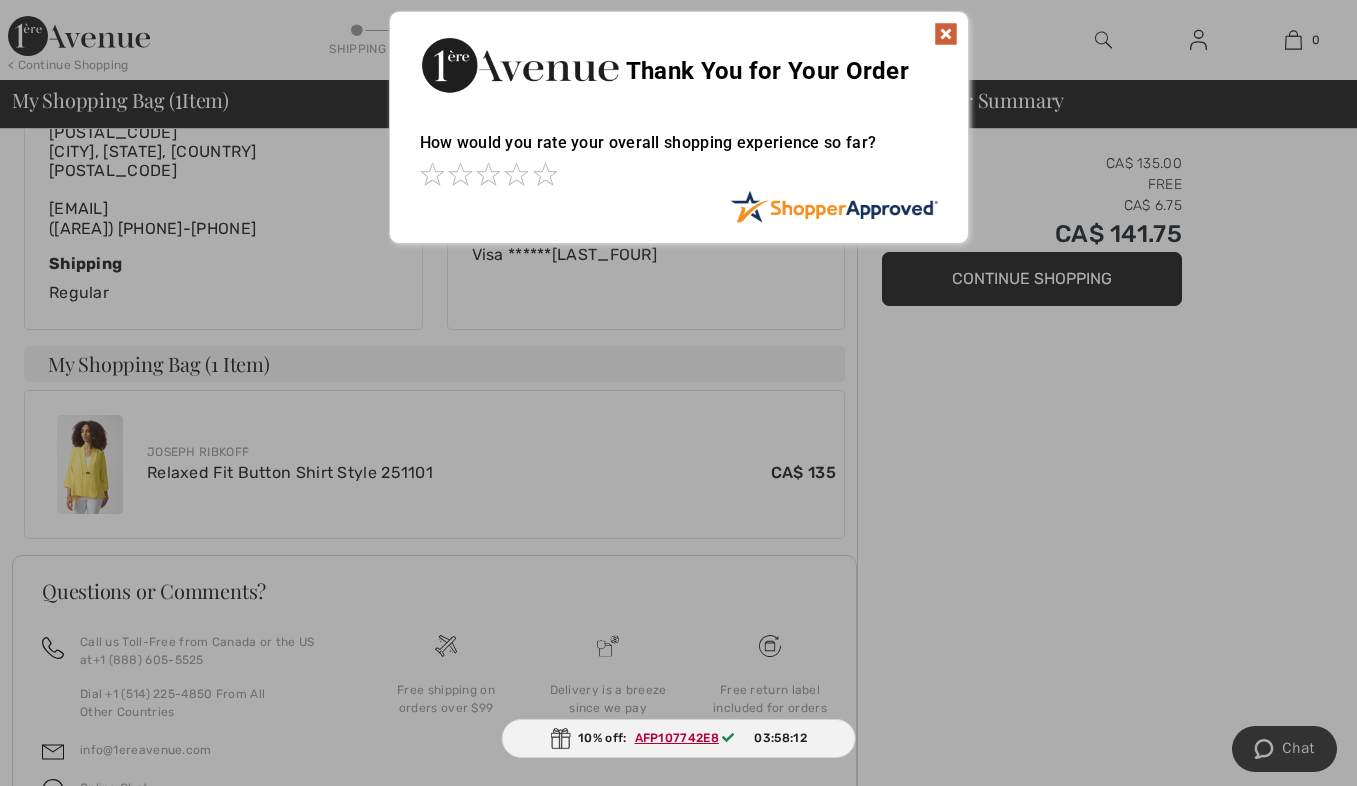 click on "AFP107742E8" at bounding box center (677, 738) 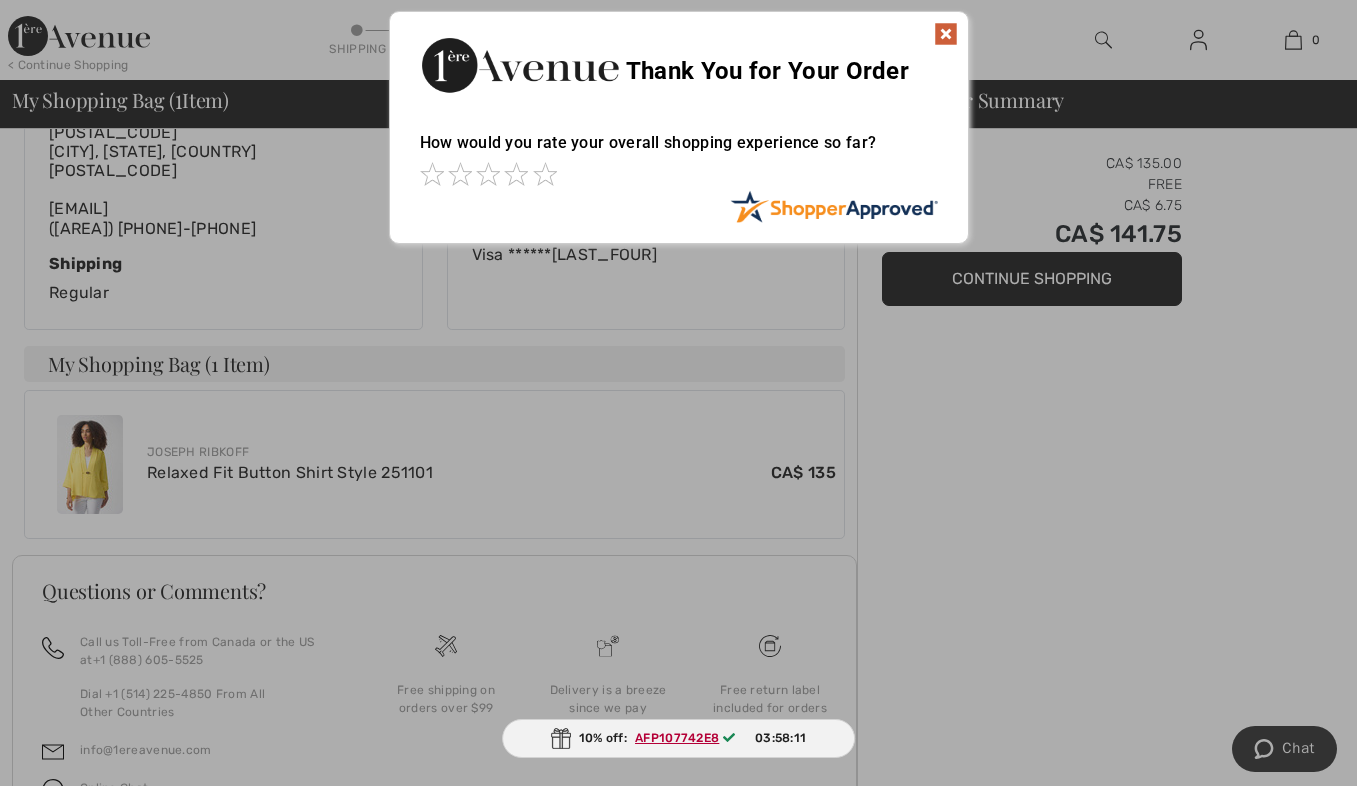 click at bounding box center (946, 34) 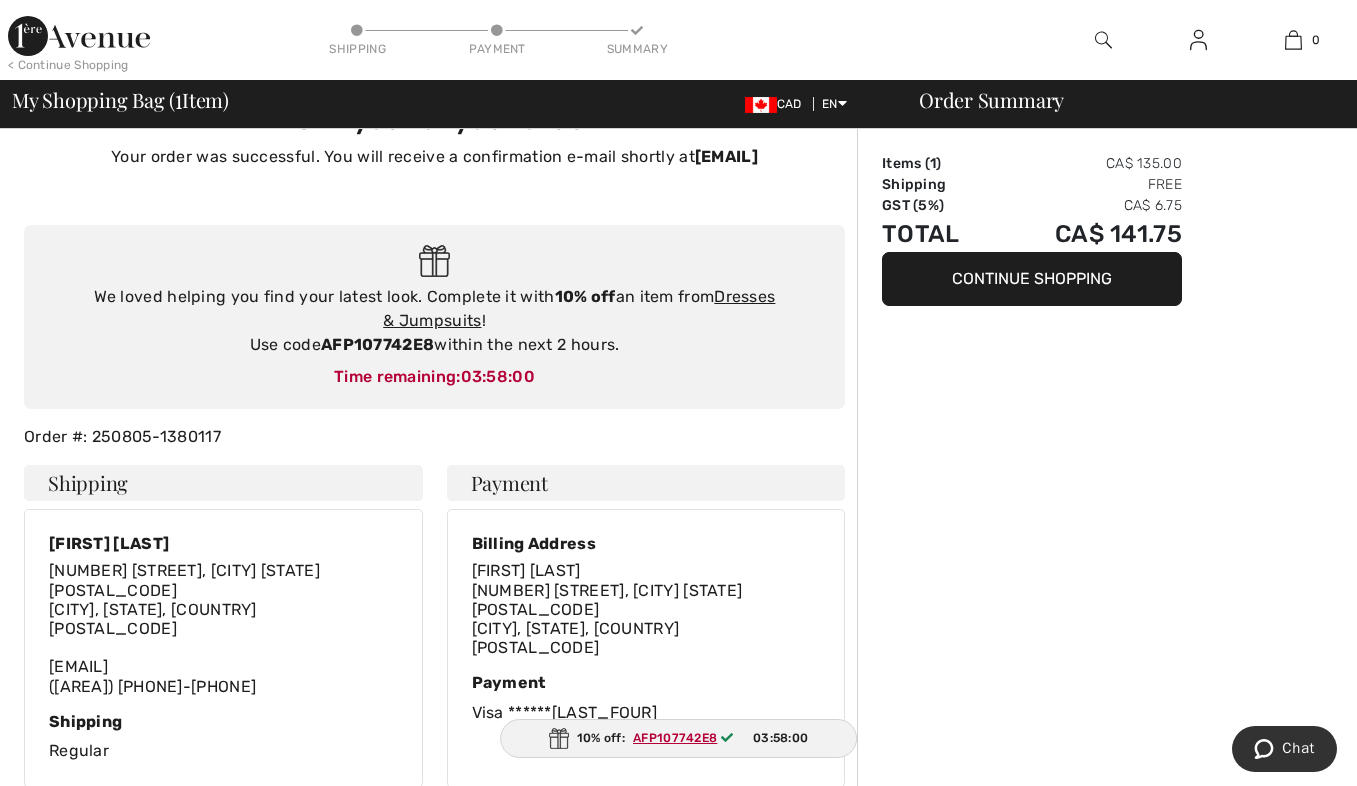 scroll, scrollTop: 0, scrollLeft: 0, axis: both 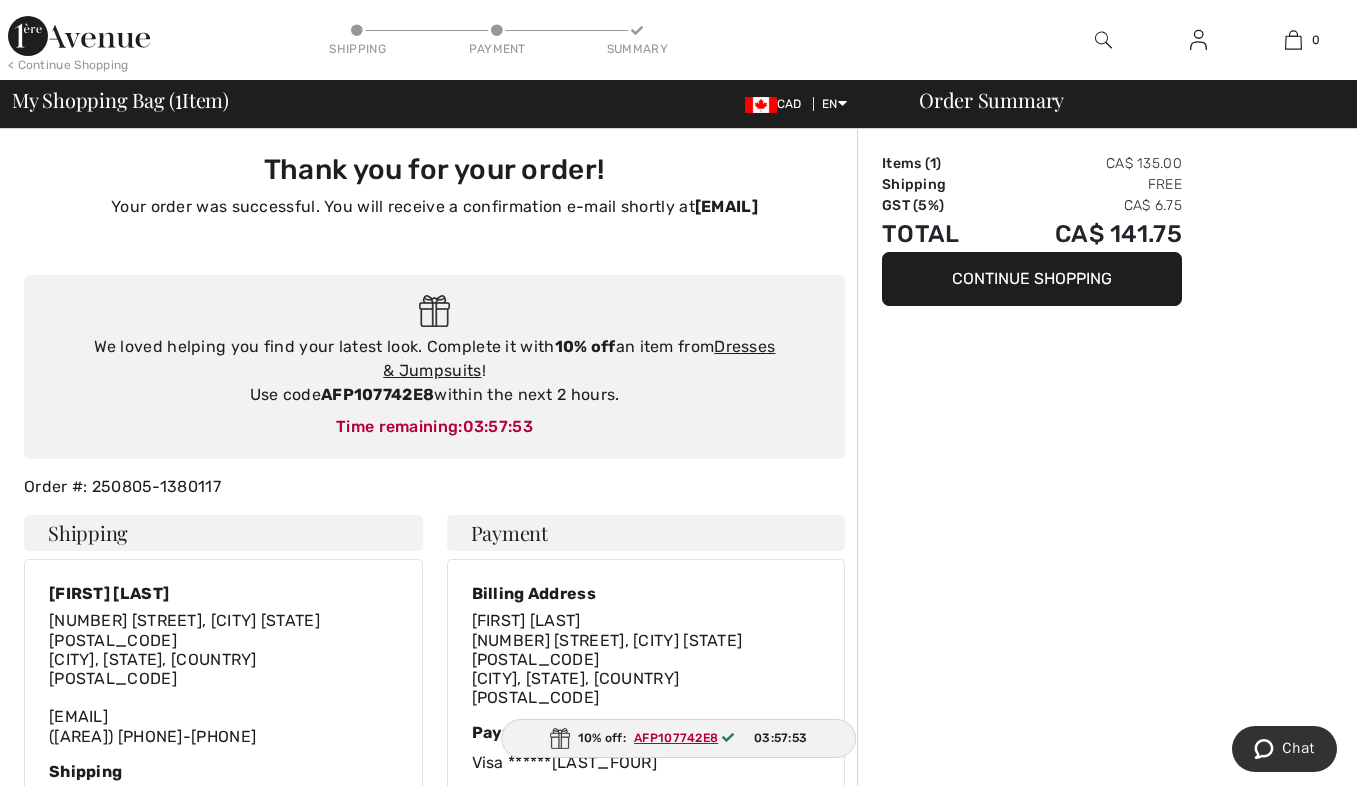 click on "Dresses & Jumpsuits" at bounding box center (579, 358) 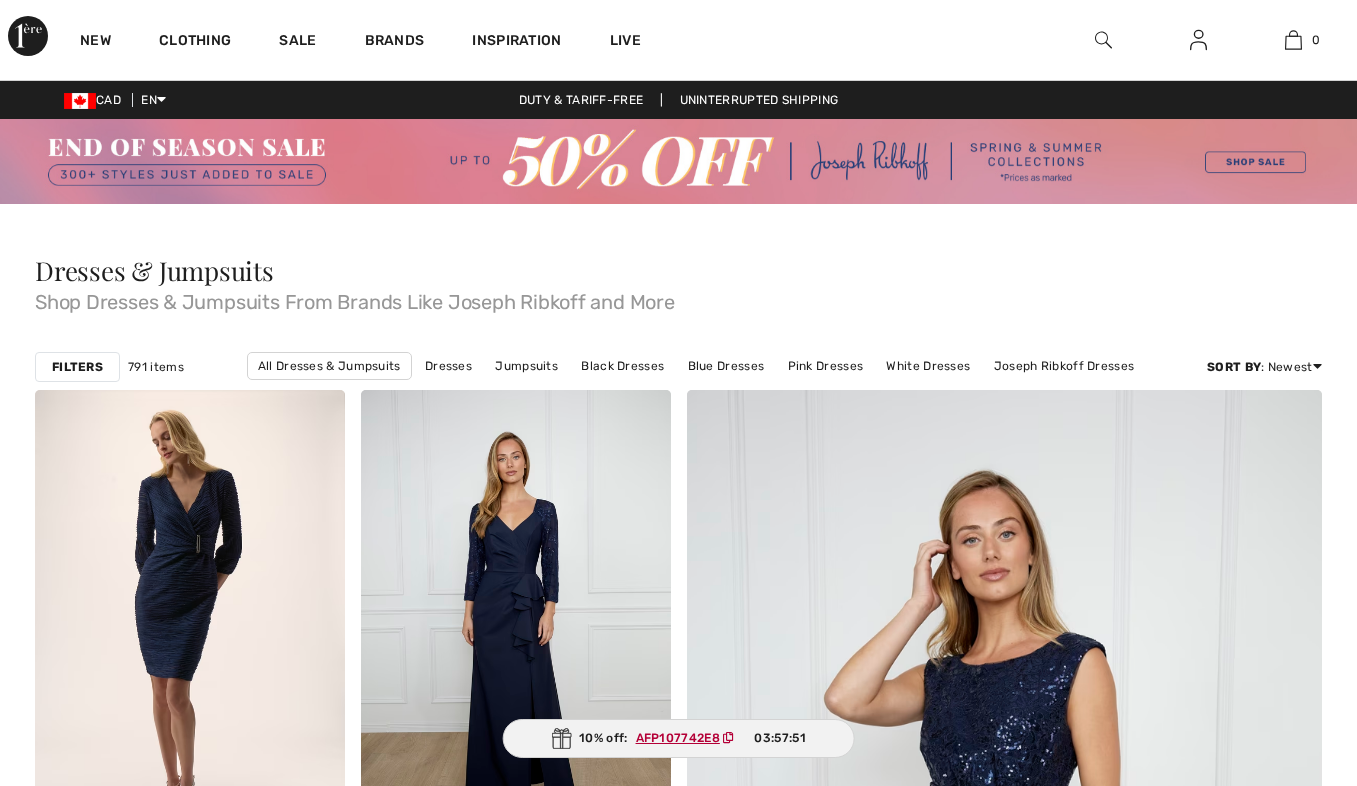 scroll, scrollTop: 0, scrollLeft: 0, axis: both 